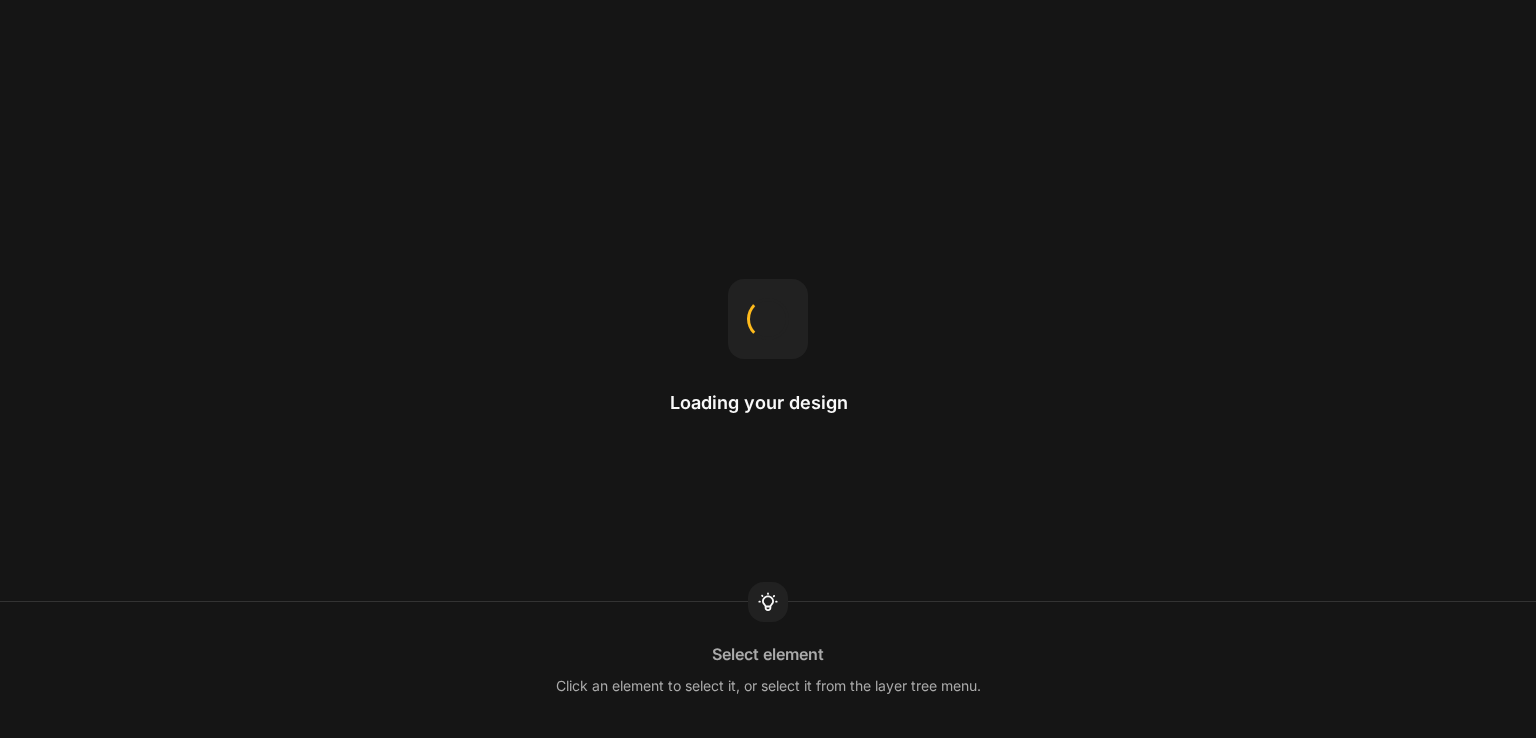 scroll, scrollTop: 0, scrollLeft: 0, axis: both 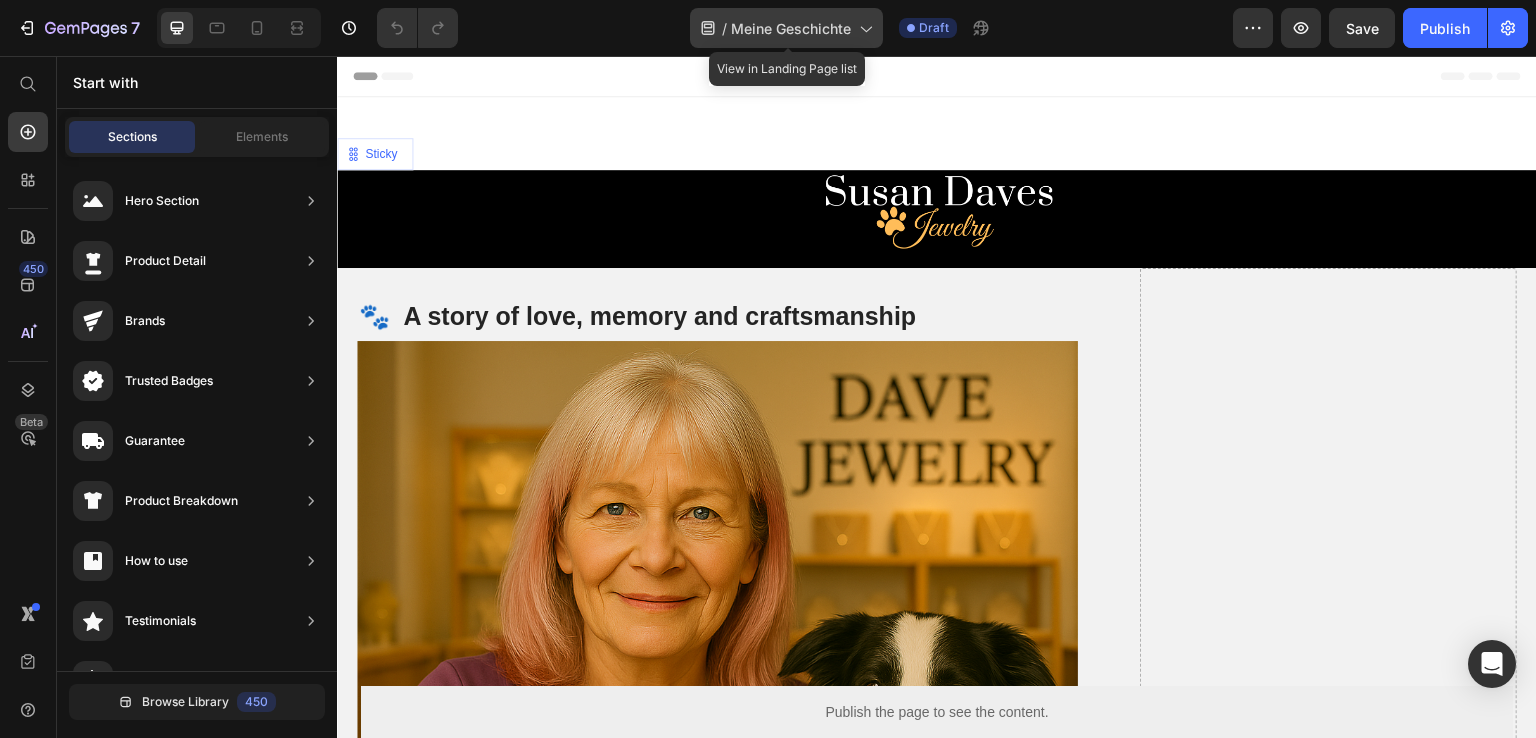 click 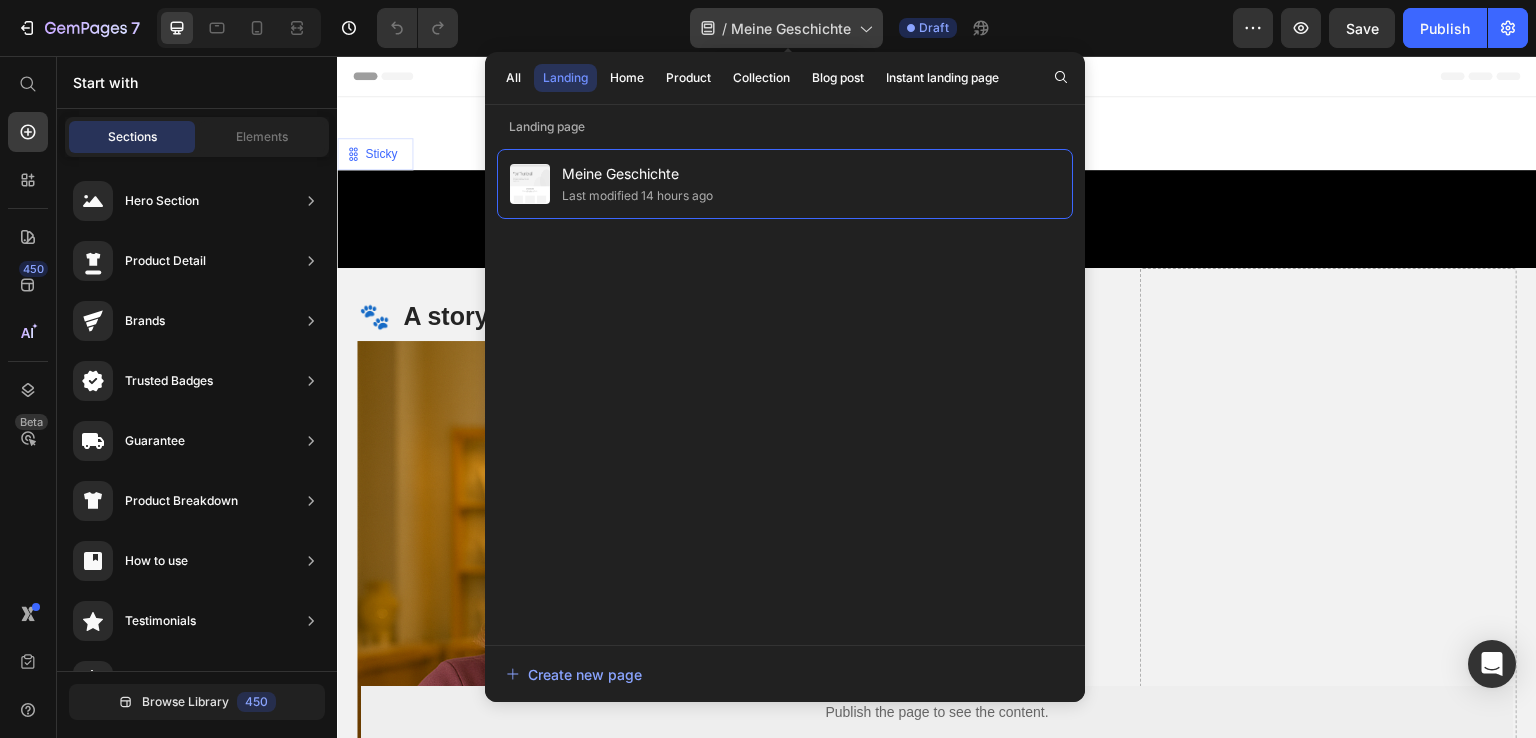click 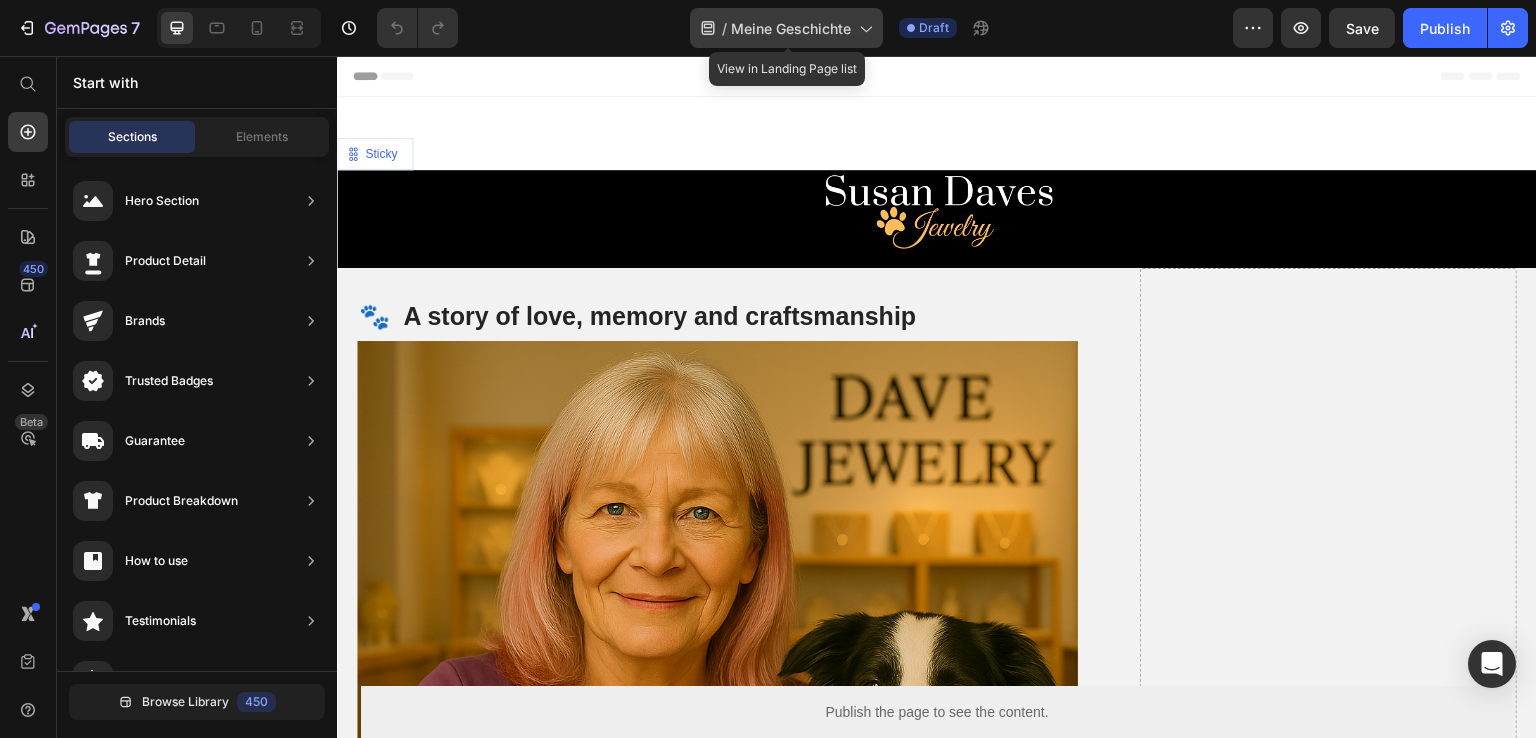 click 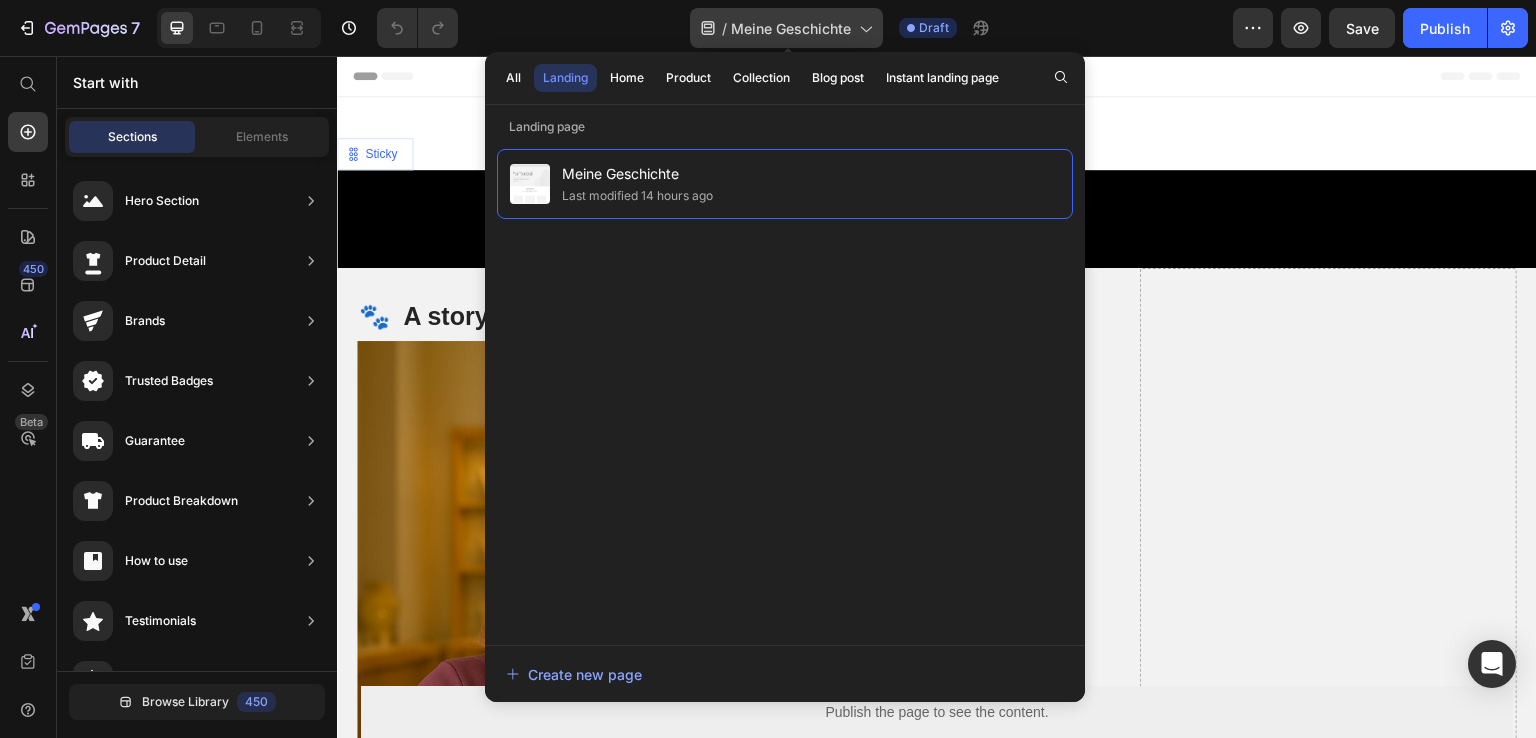 click 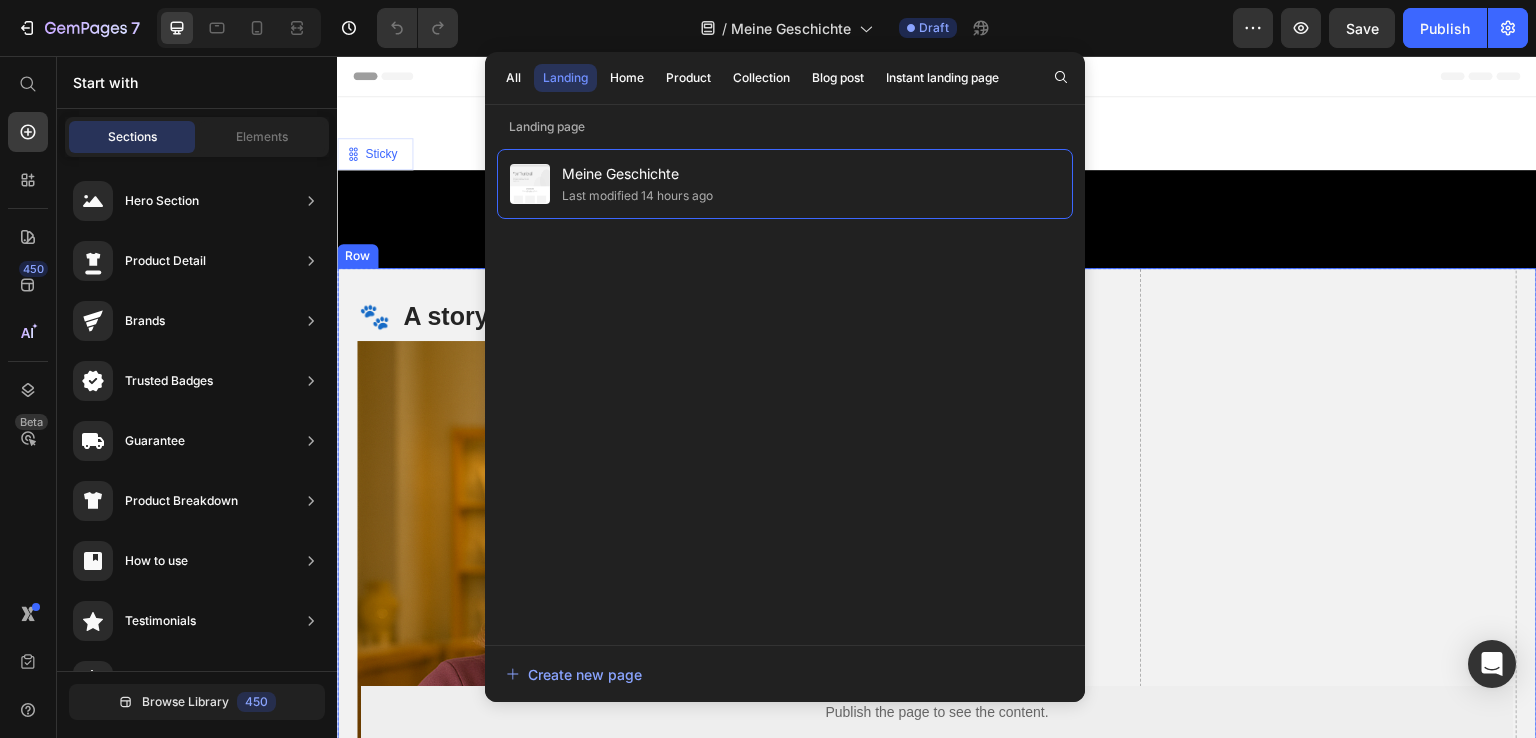 click on "Drop element here" at bounding box center (1328, 1152) 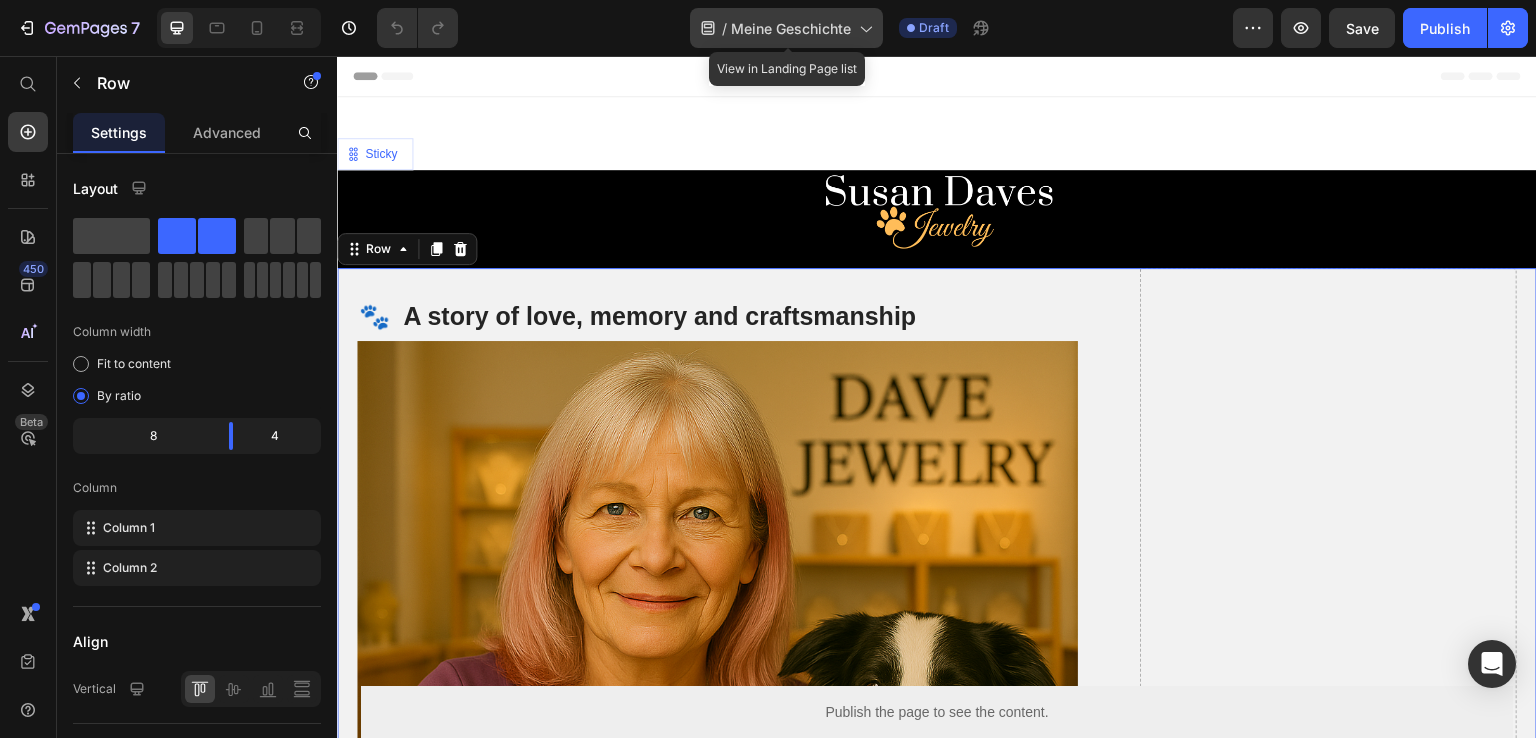 click 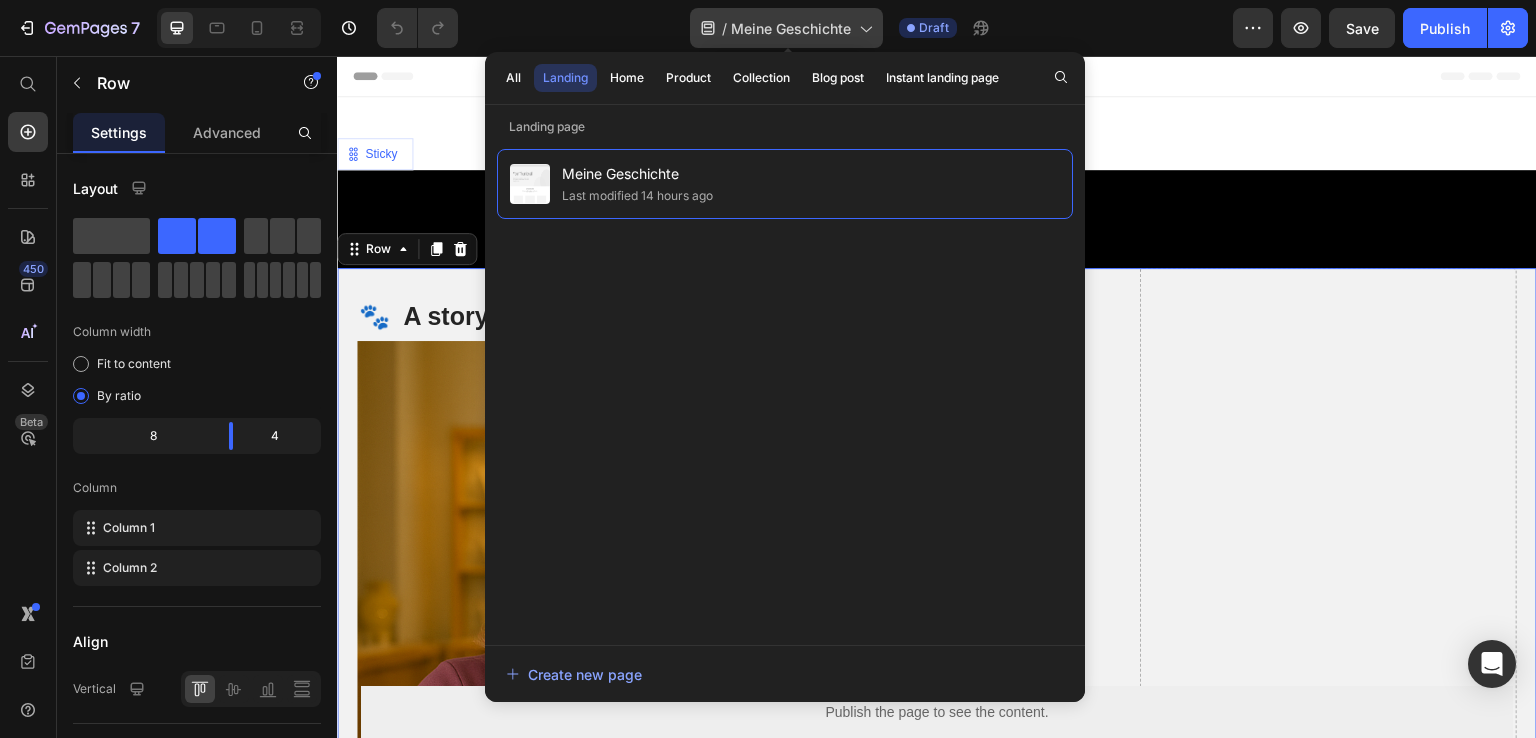 click 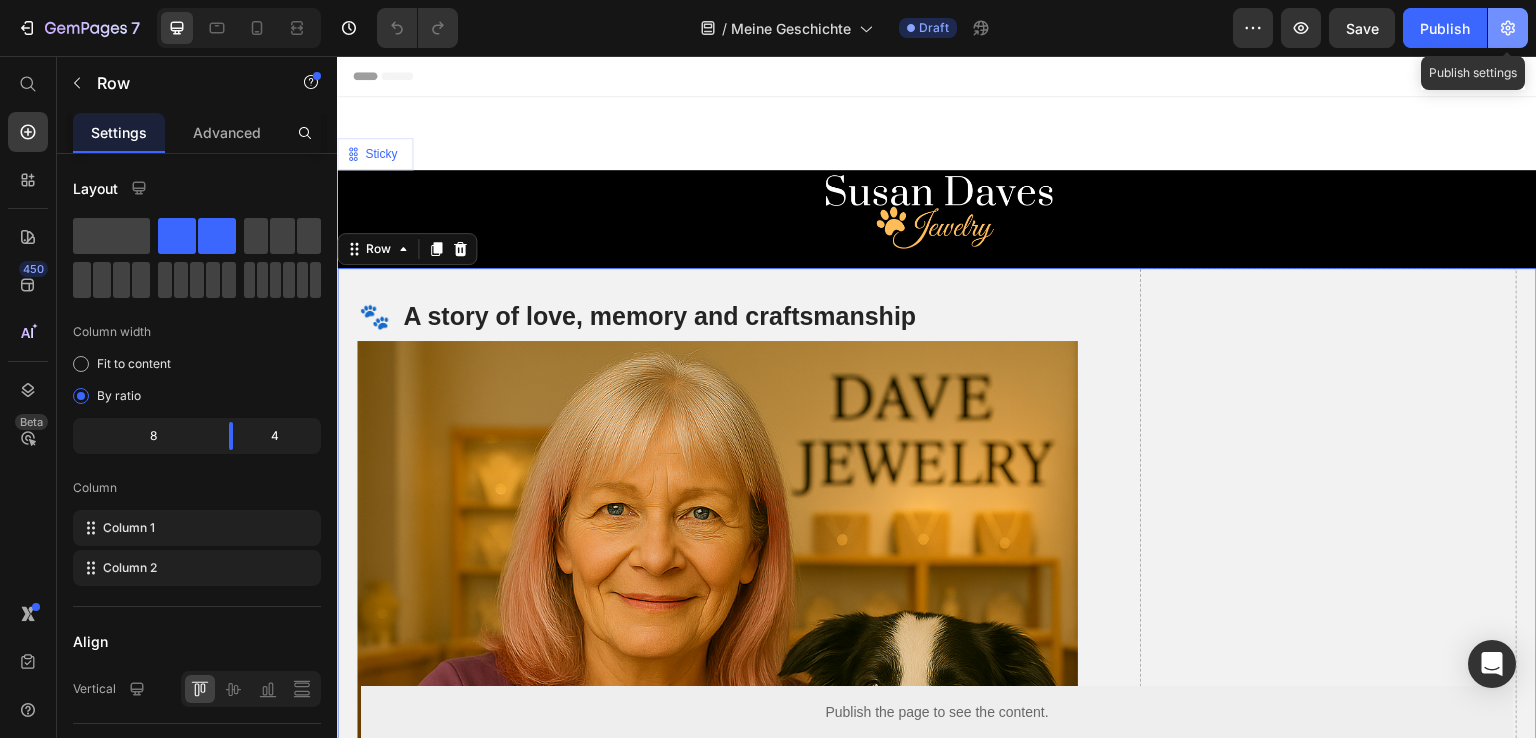 click 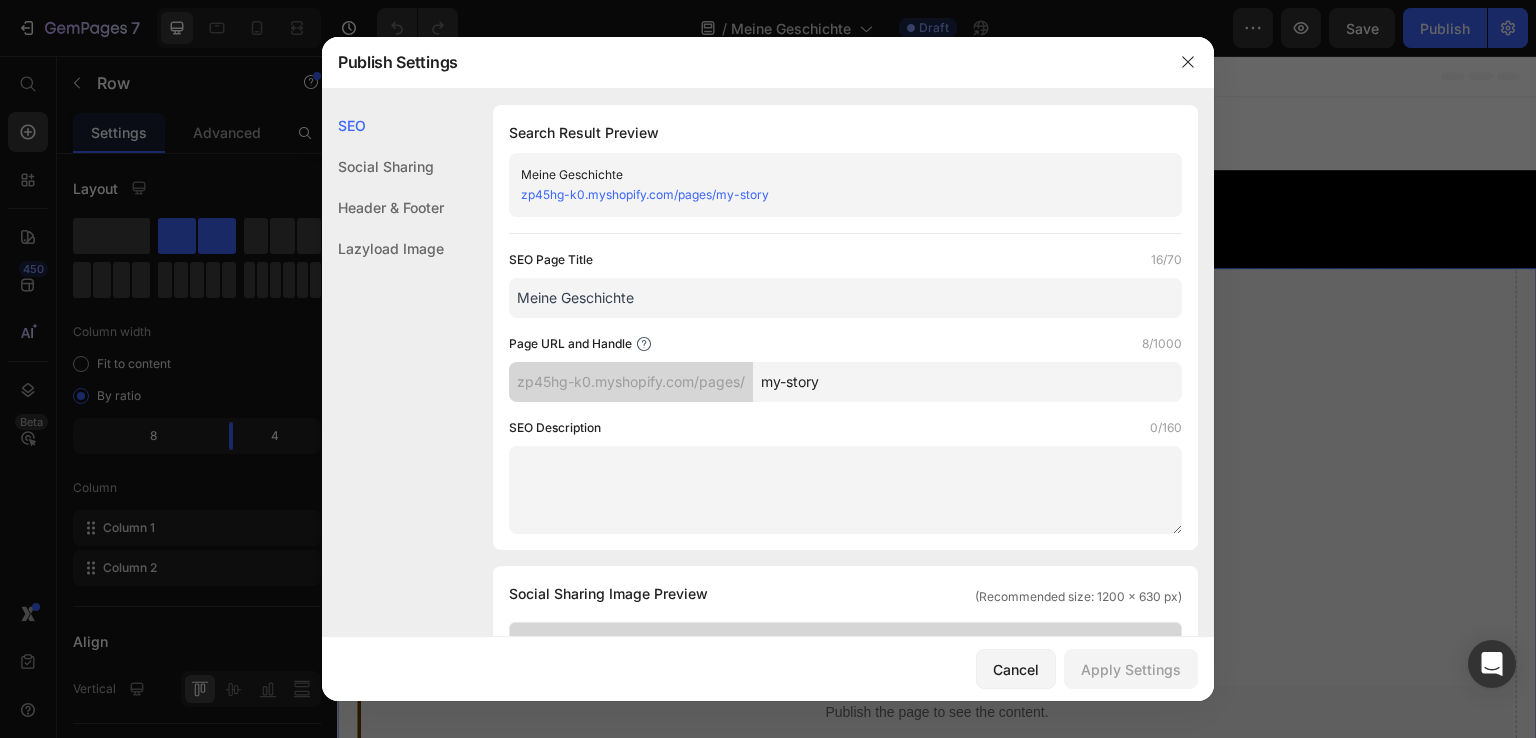 drag, startPoint x: 723, startPoint y: 287, endPoint x: 504, endPoint y: 317, distance: 221.04524 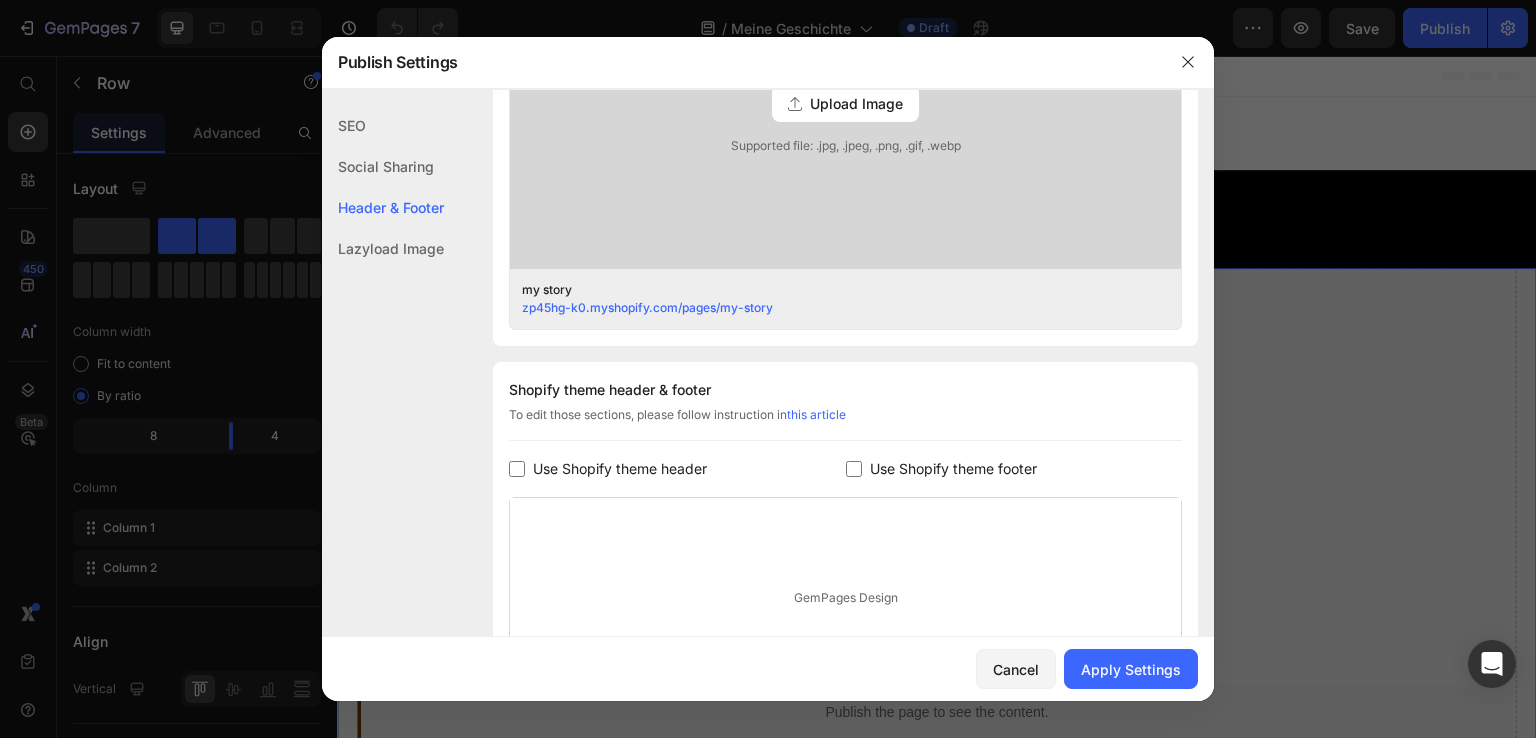 scroll, scrollTop: 700, scrollLeft: 0, axis: vertical 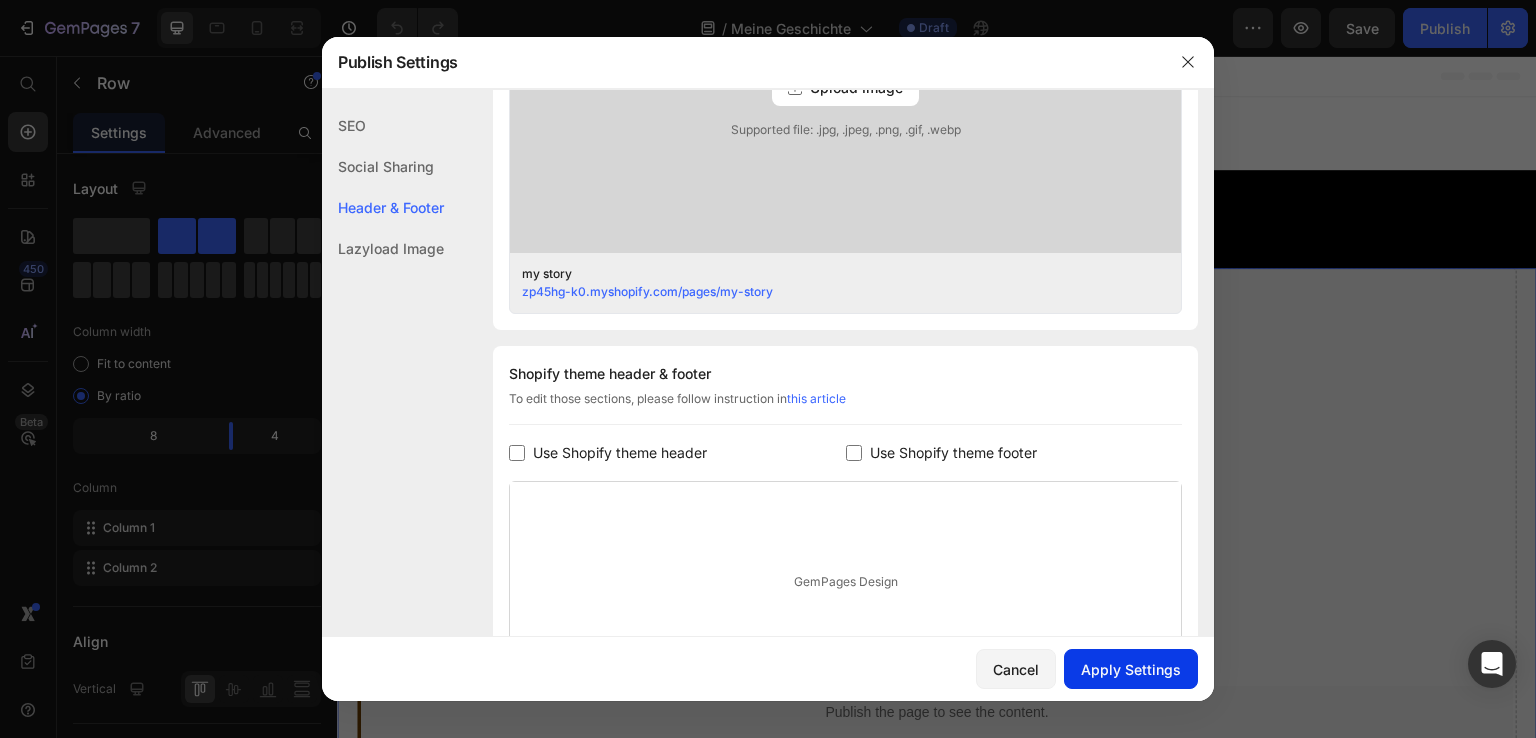 type on "my story" 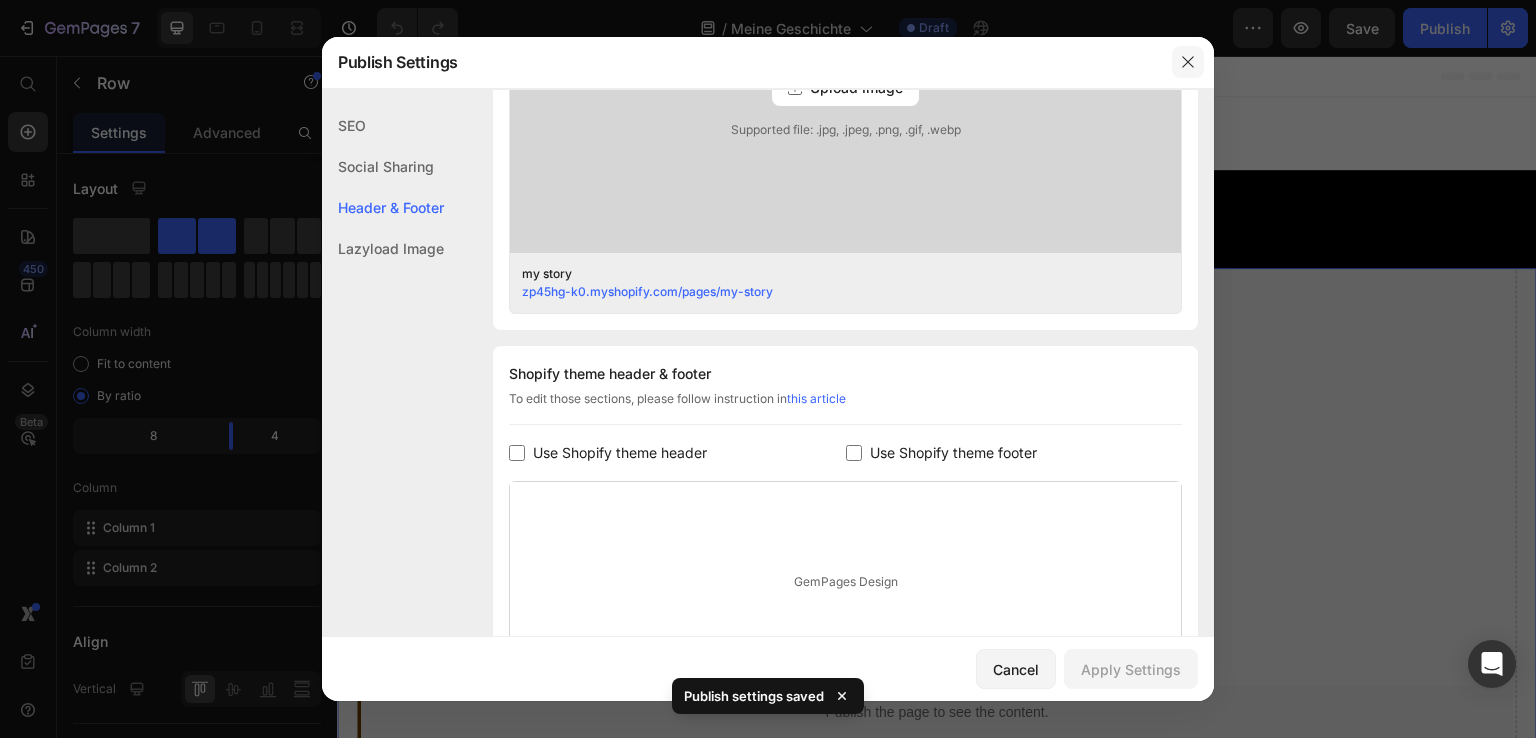 click 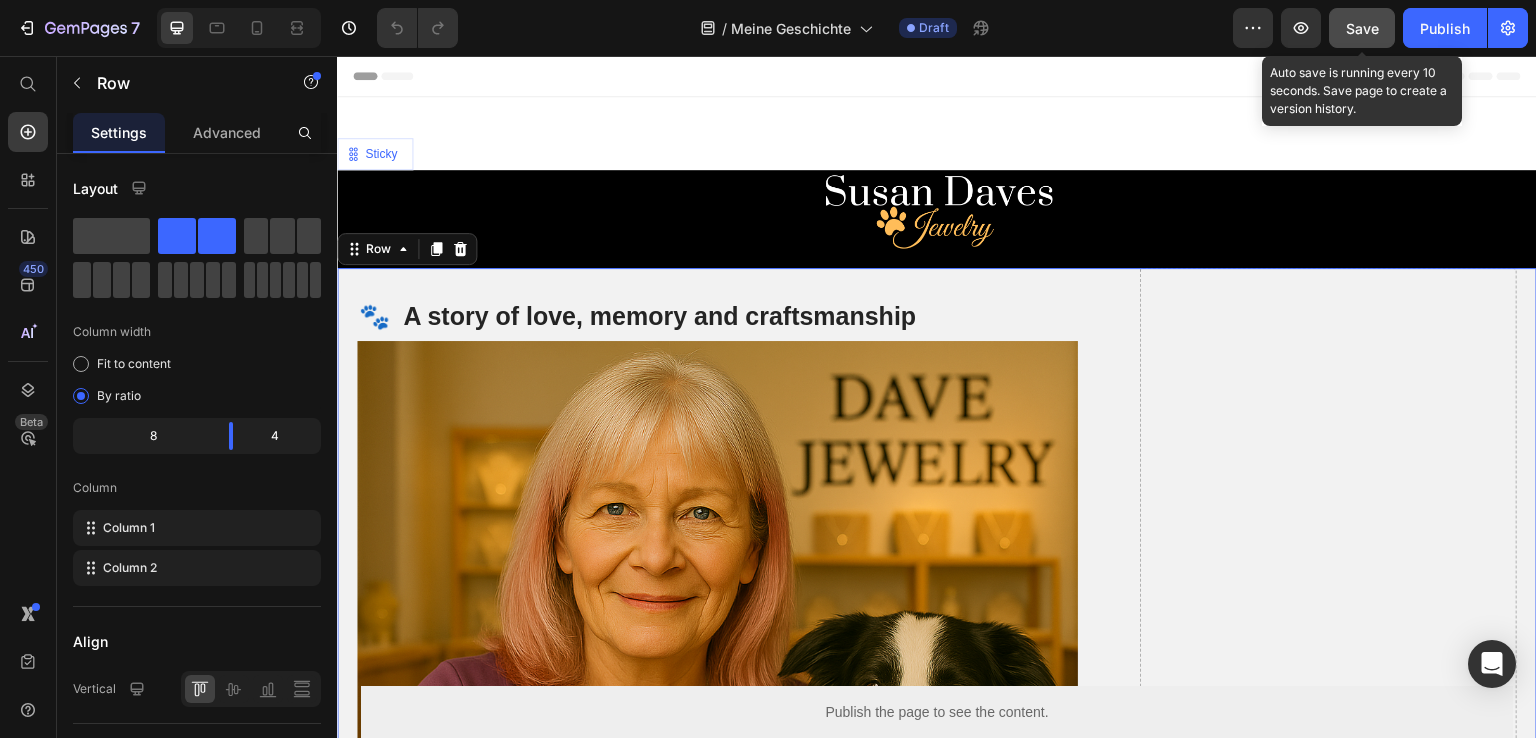 click on "Save" at bounding box center [1362, 28] 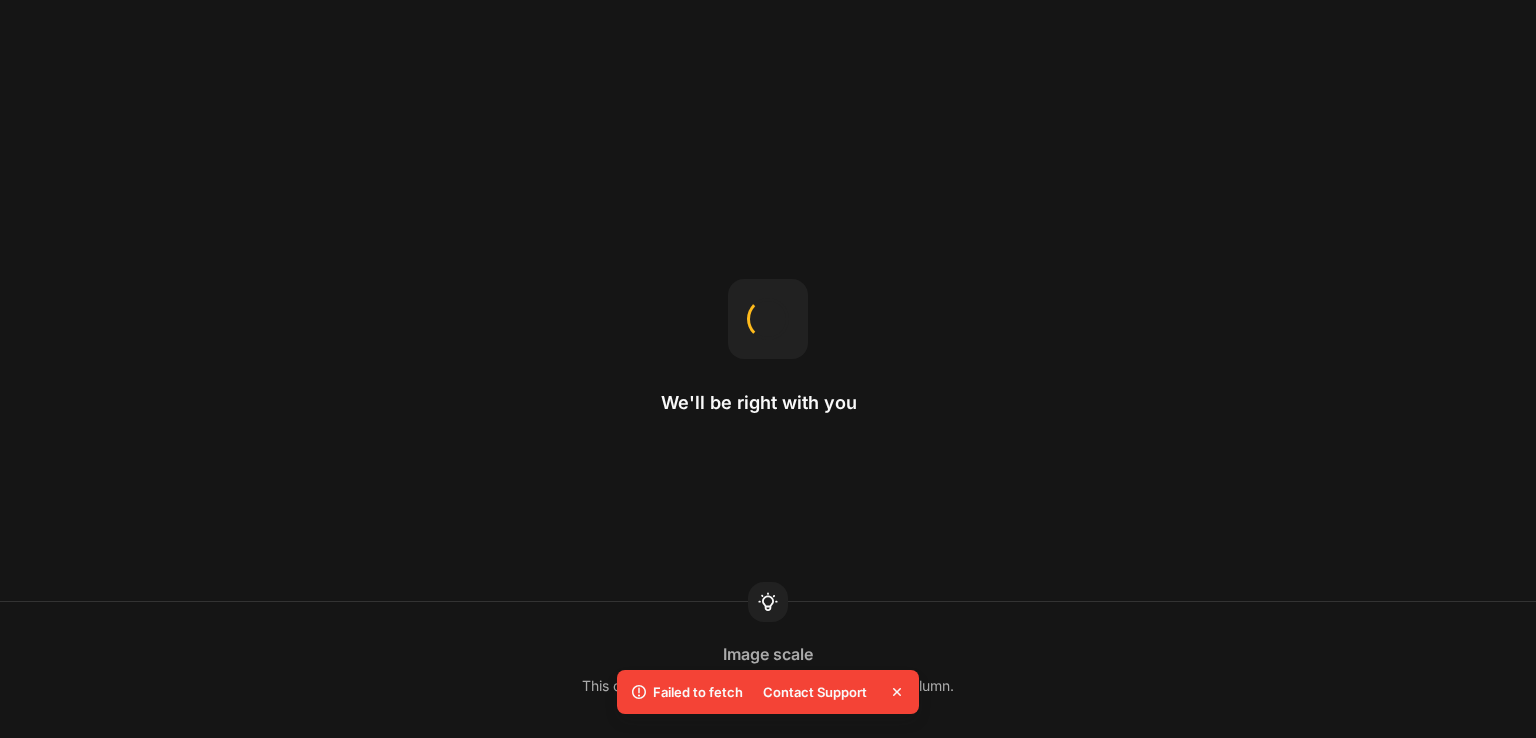 scroll, scrollTop: 0, scrollLeft: 0, axis: both 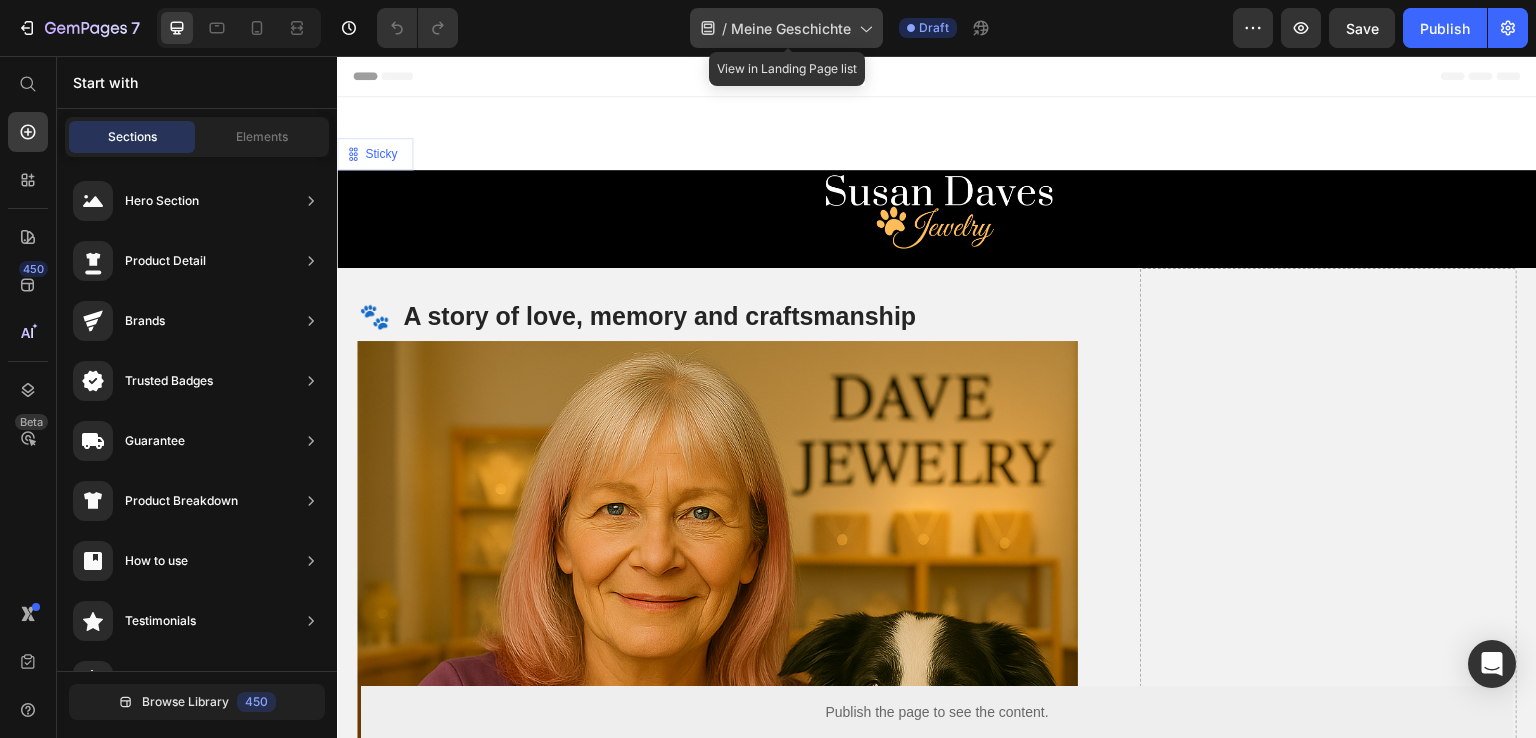 click on "Meine Geschichte" at bounding box center (791, 28) 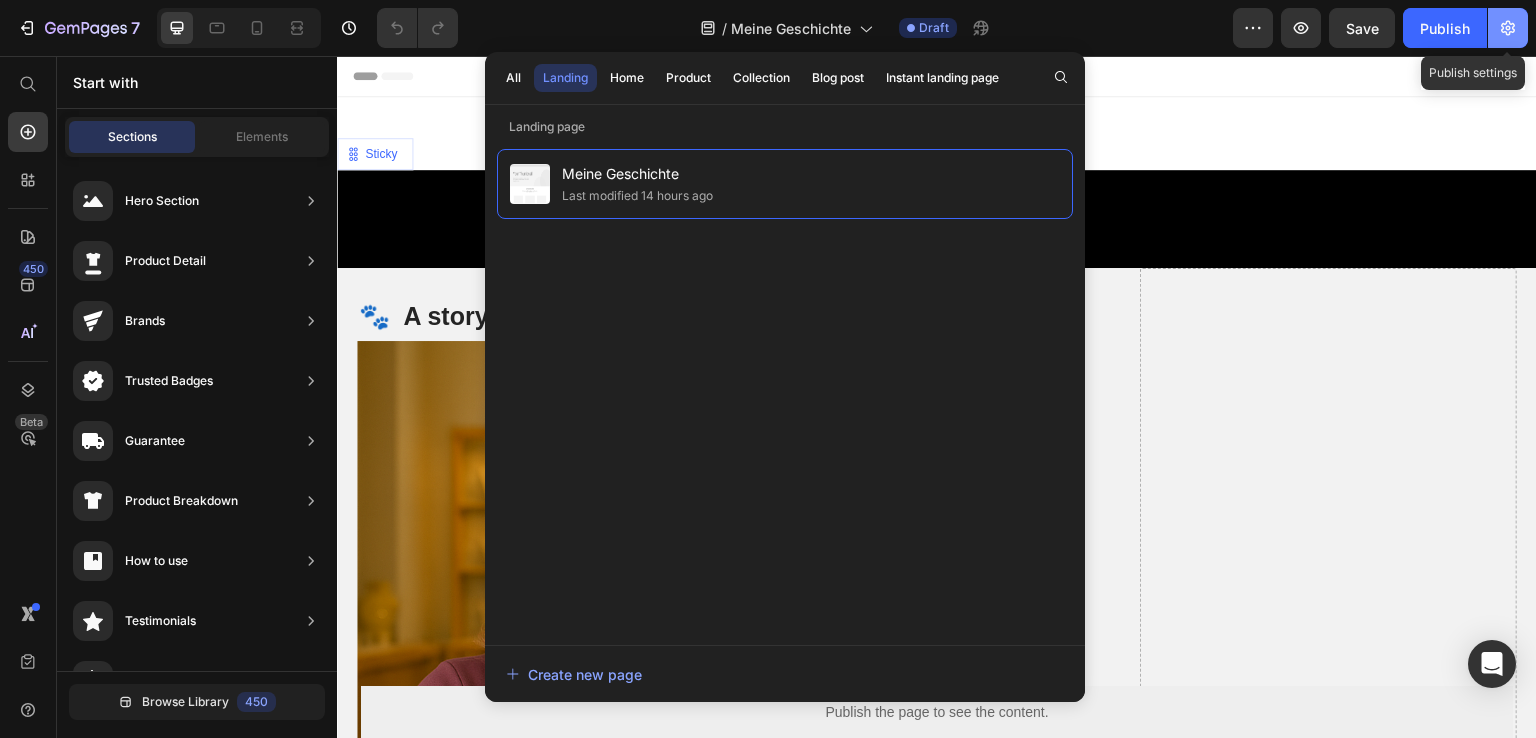 click 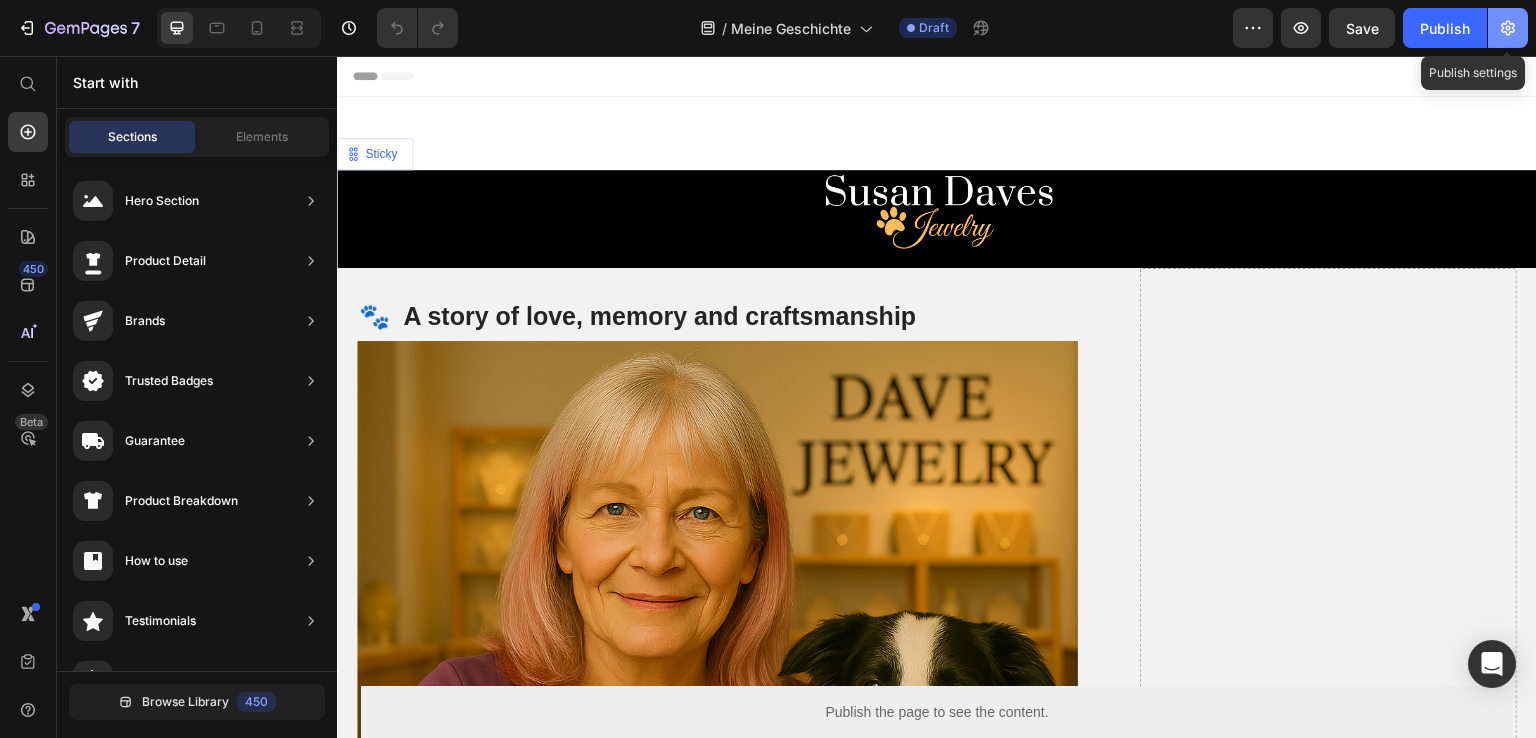 click 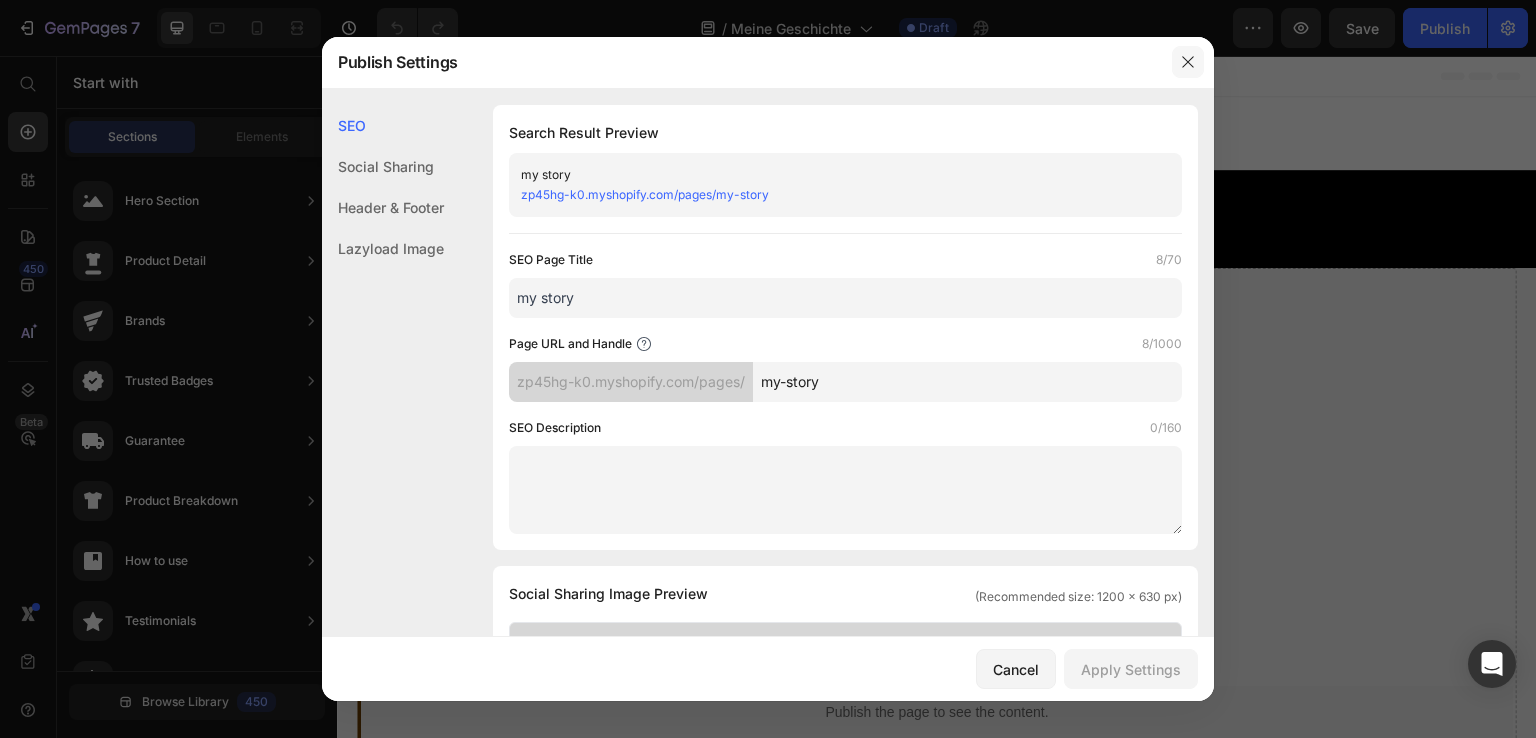 click 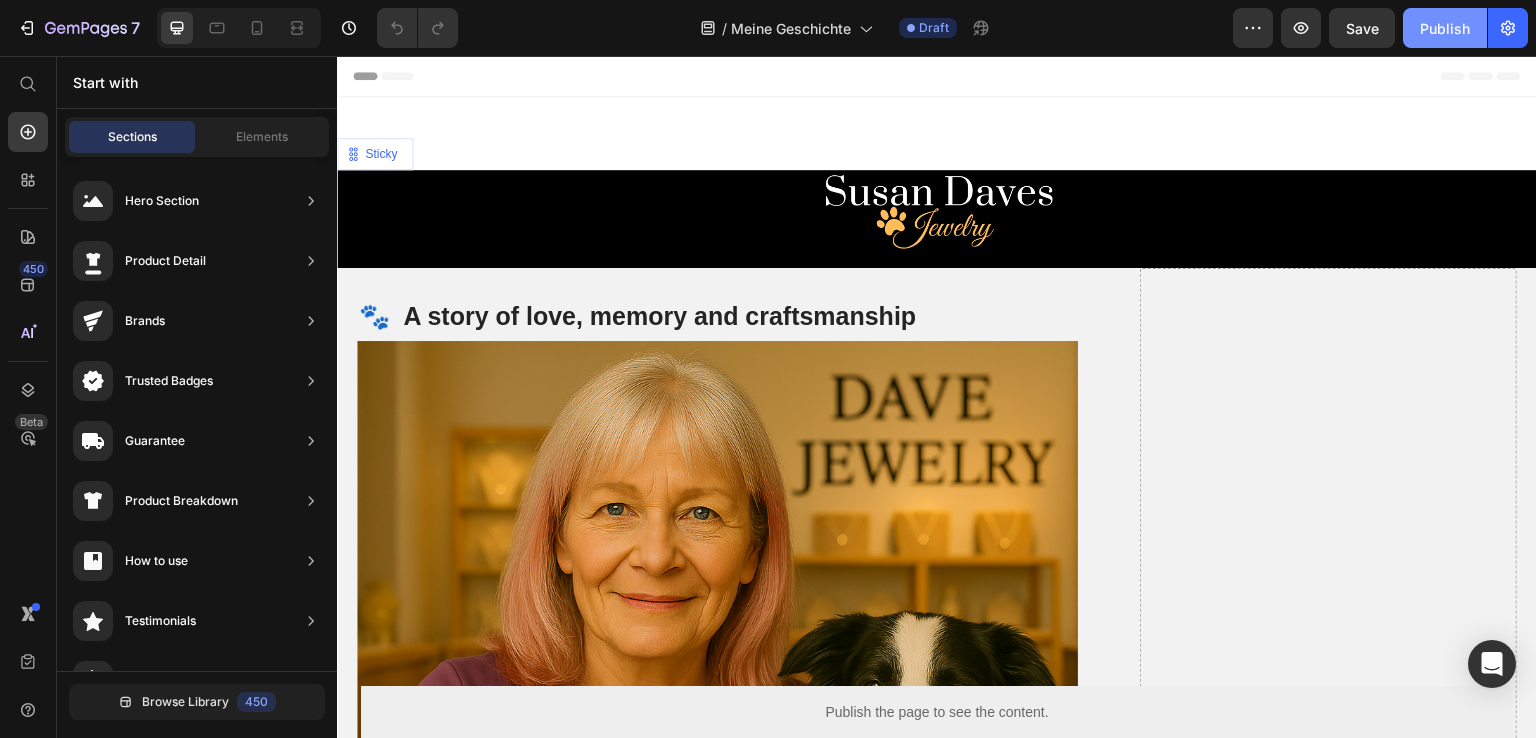 click on "Publish" at bounding box center (1445, 28) 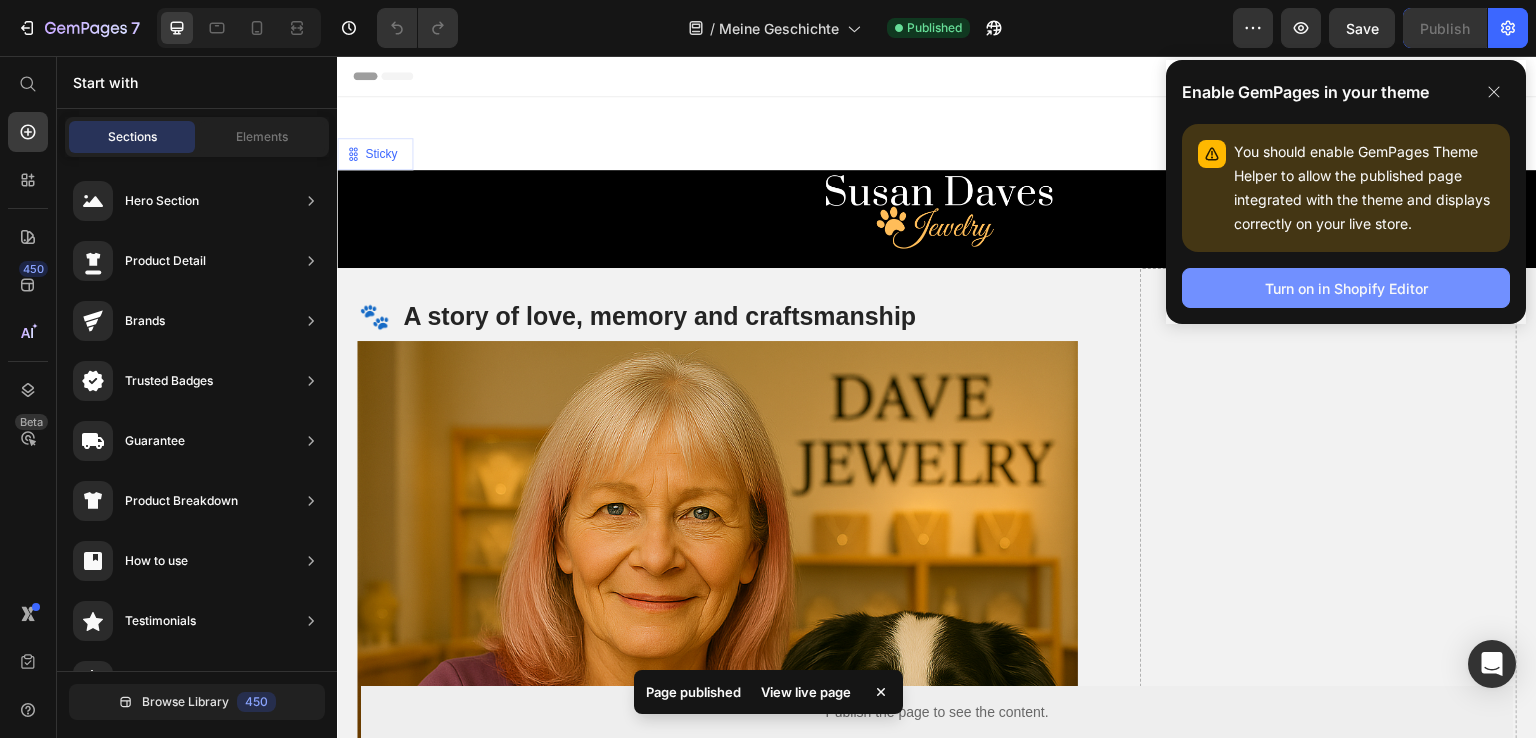 click on "Turn on in Shopify Editor" at bounding box center (1346, 288) 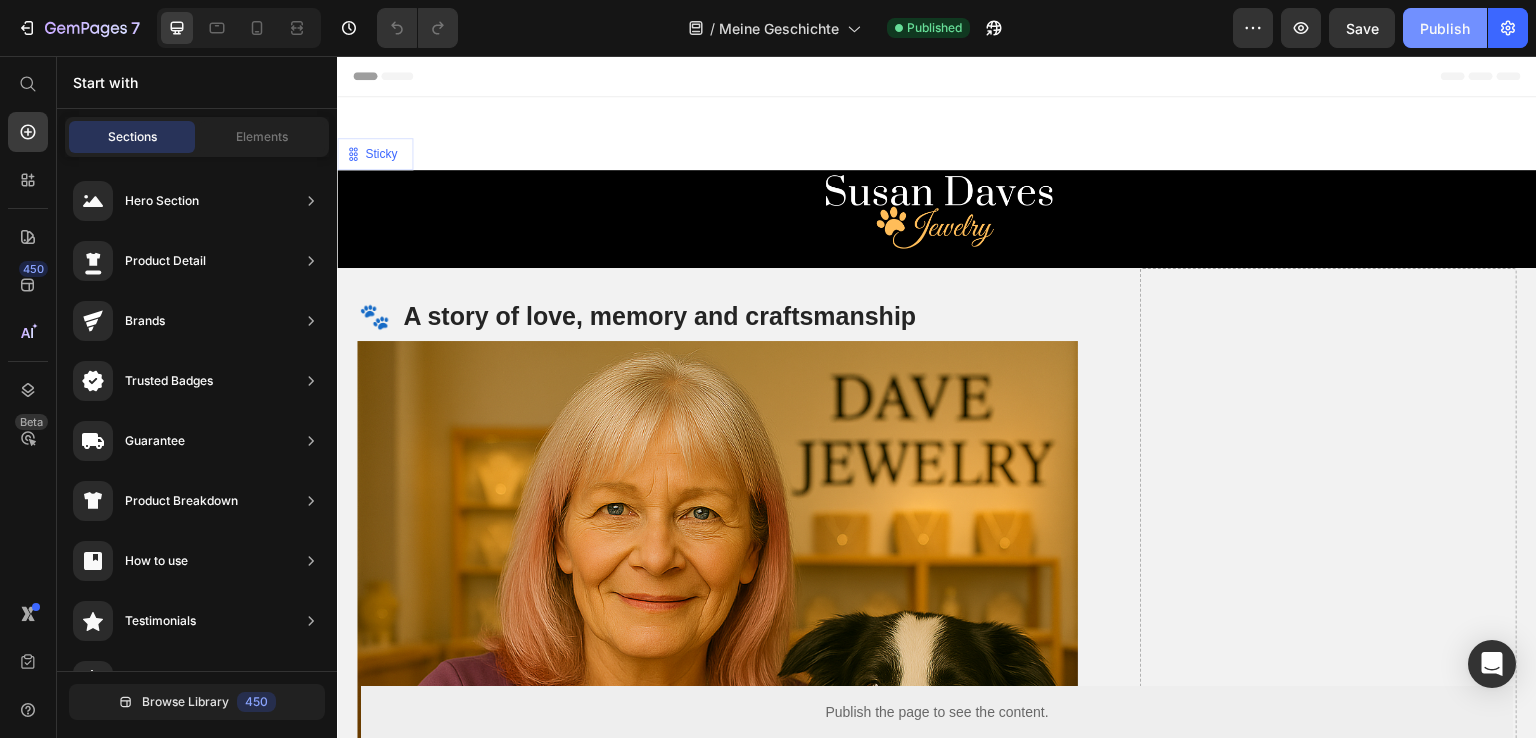 click on "Publish" 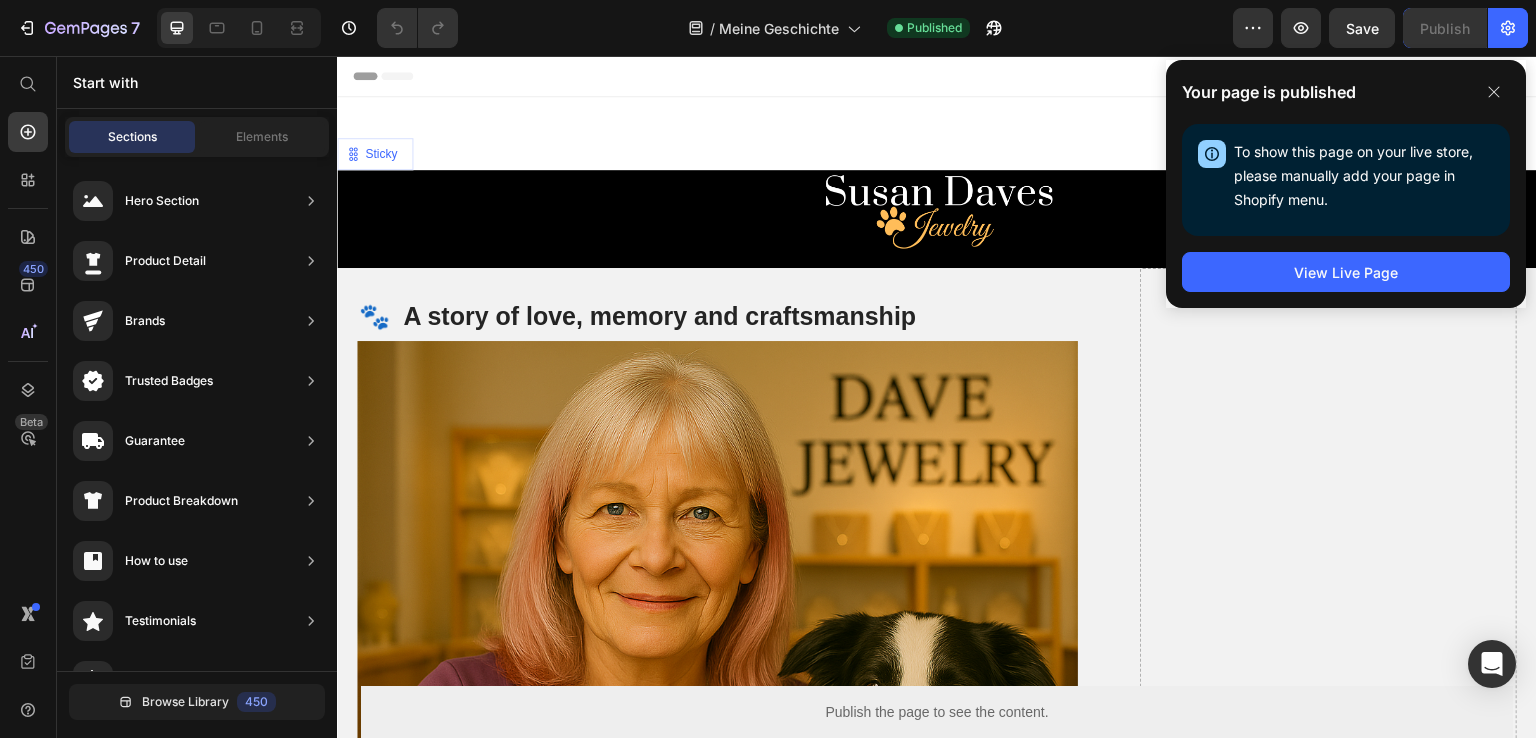 click on "View Live Page" at bounding box center [1346, 272] 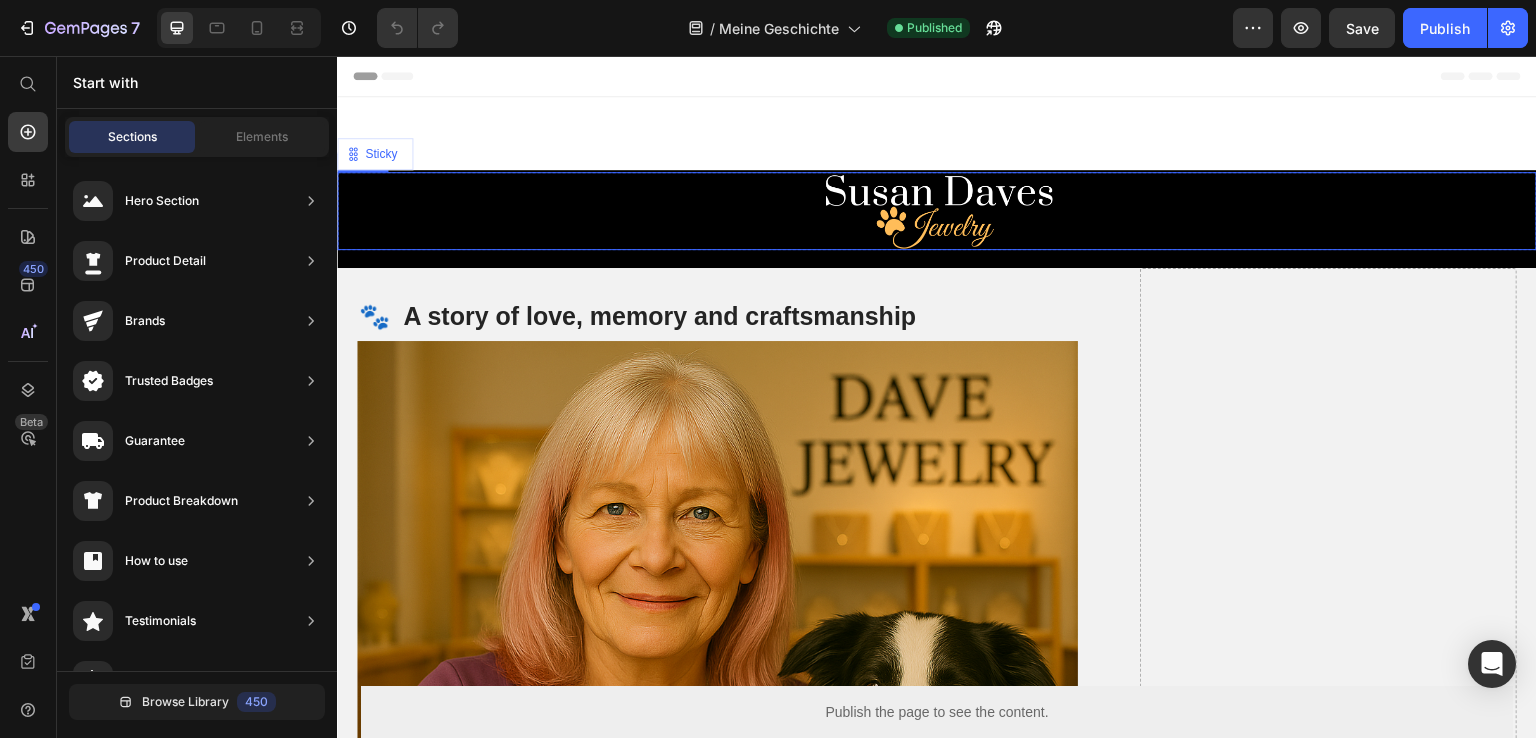 click at bounding box center (937, 211) 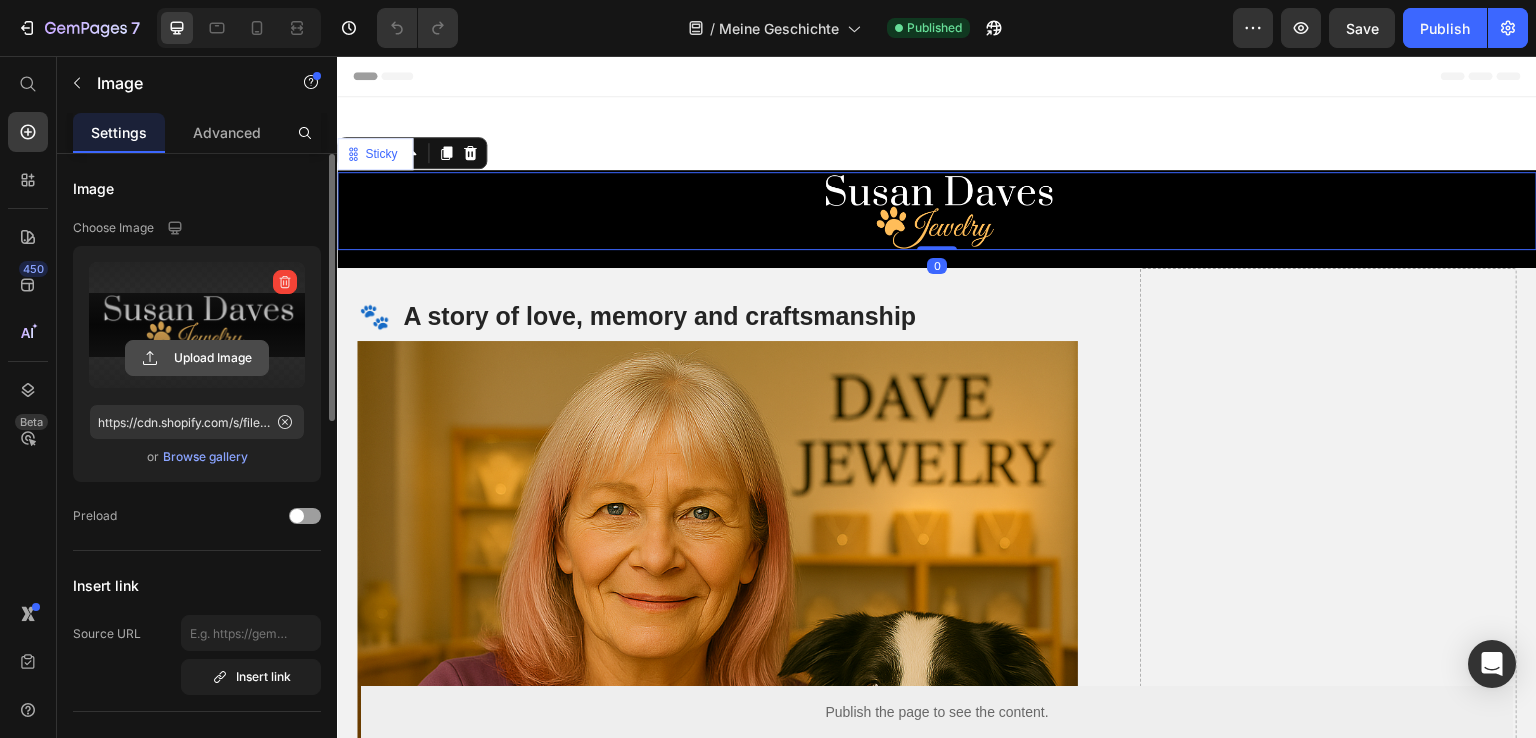 click 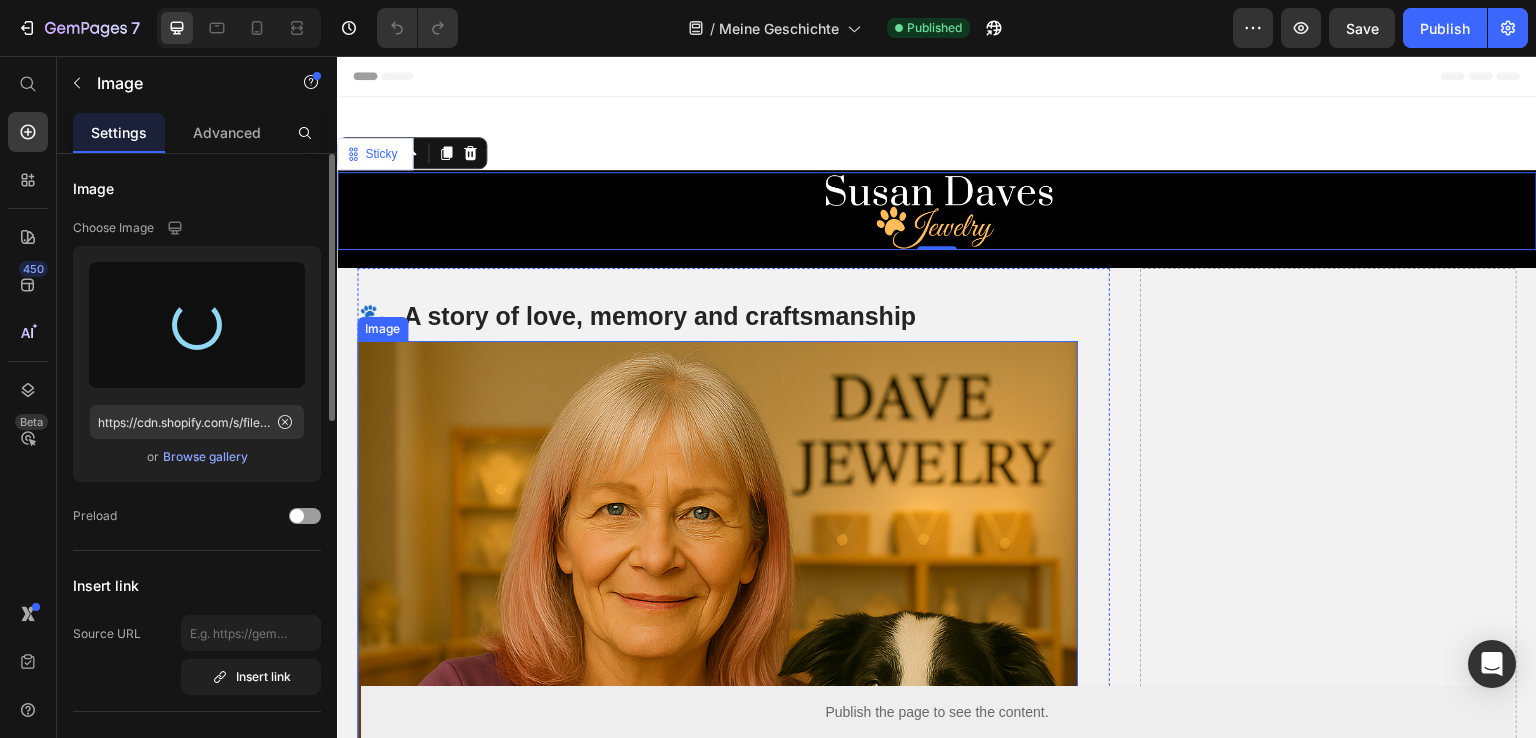 type on "https://cdn.shopify.com/s/files/1/0944/2764/4242/files/gempages_574871434434708324-baa607e5-bc66-45df-bd3e-8c122bd733a9.png" 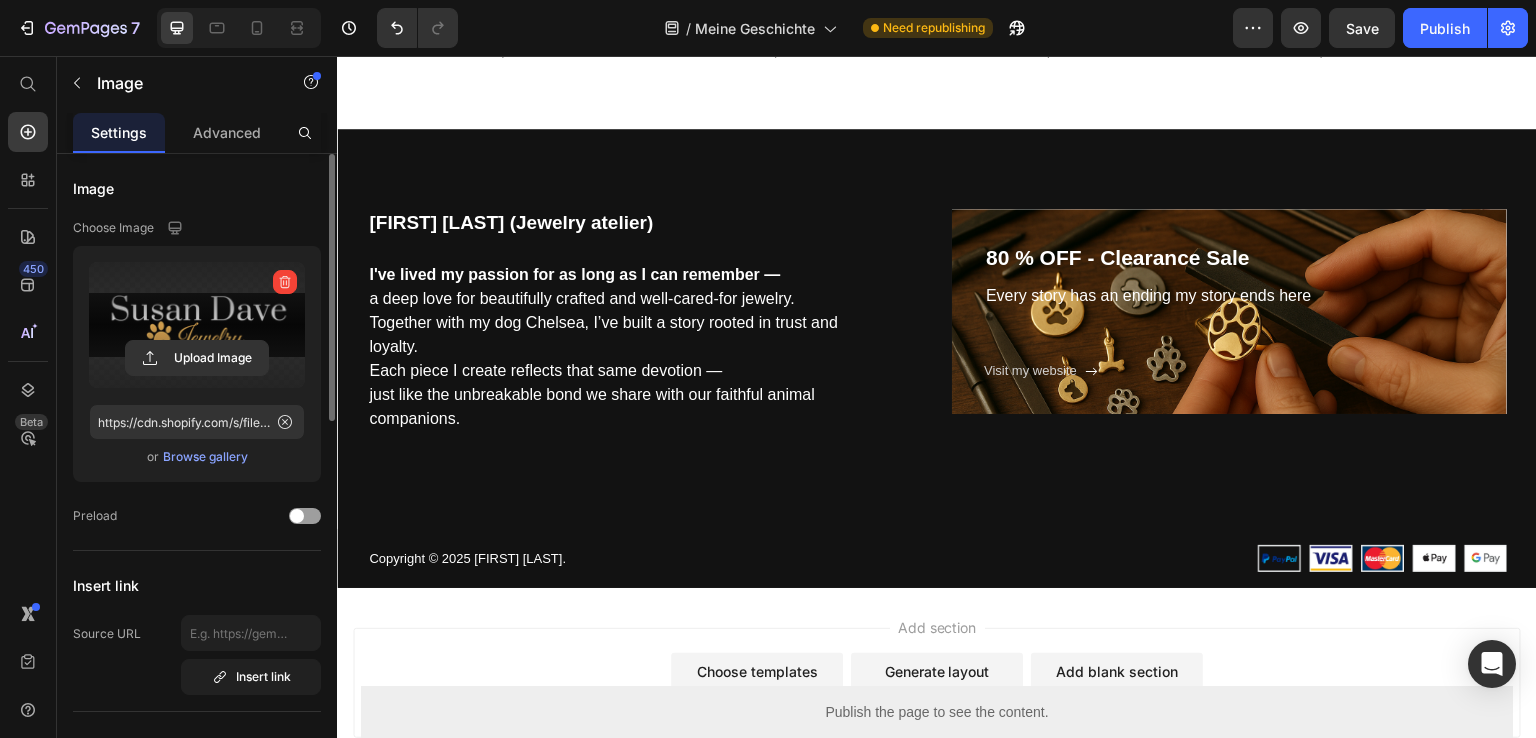 scroll, scrollTop: 7715, scrollLeft: 0, axis: vertical 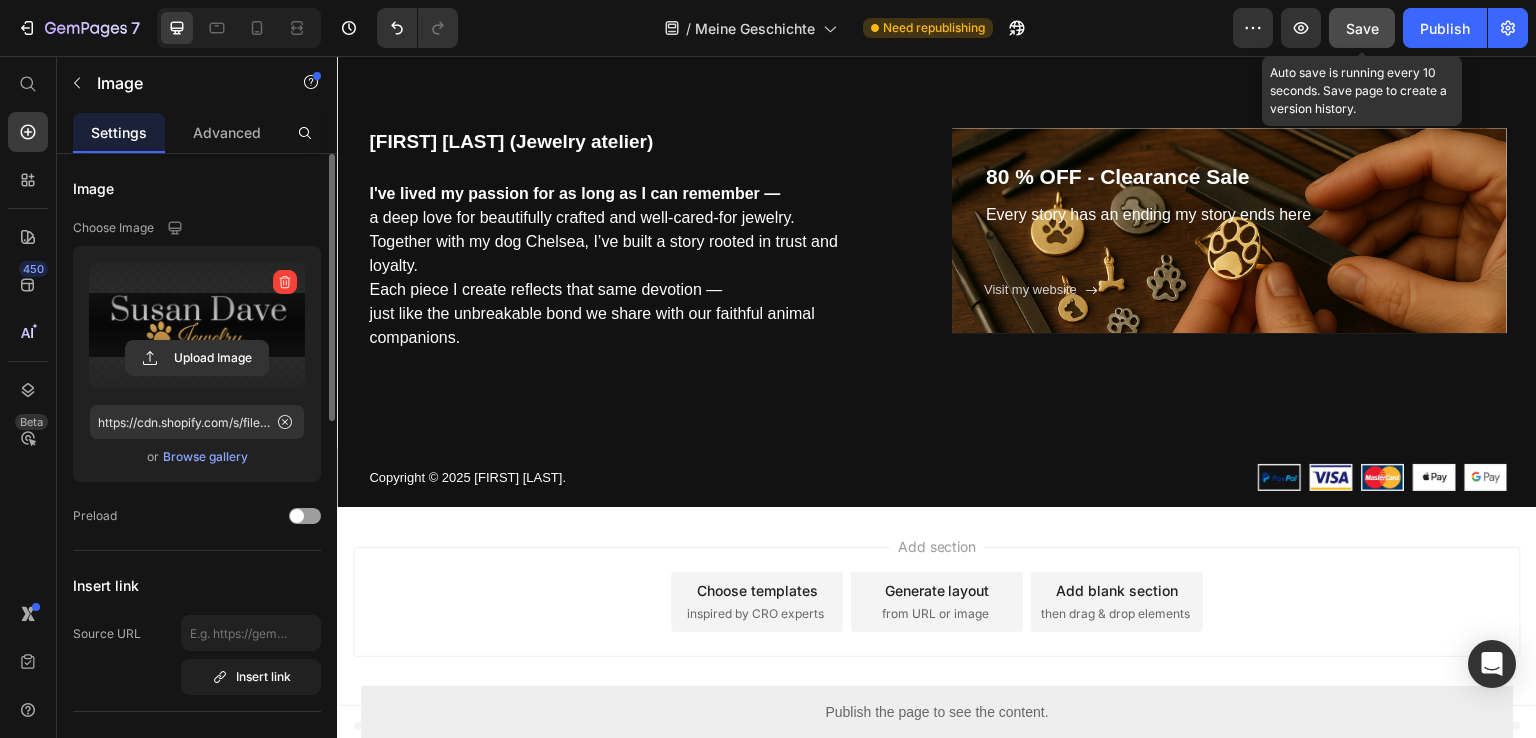 click on "Save" at bounding box center (1362, 28) 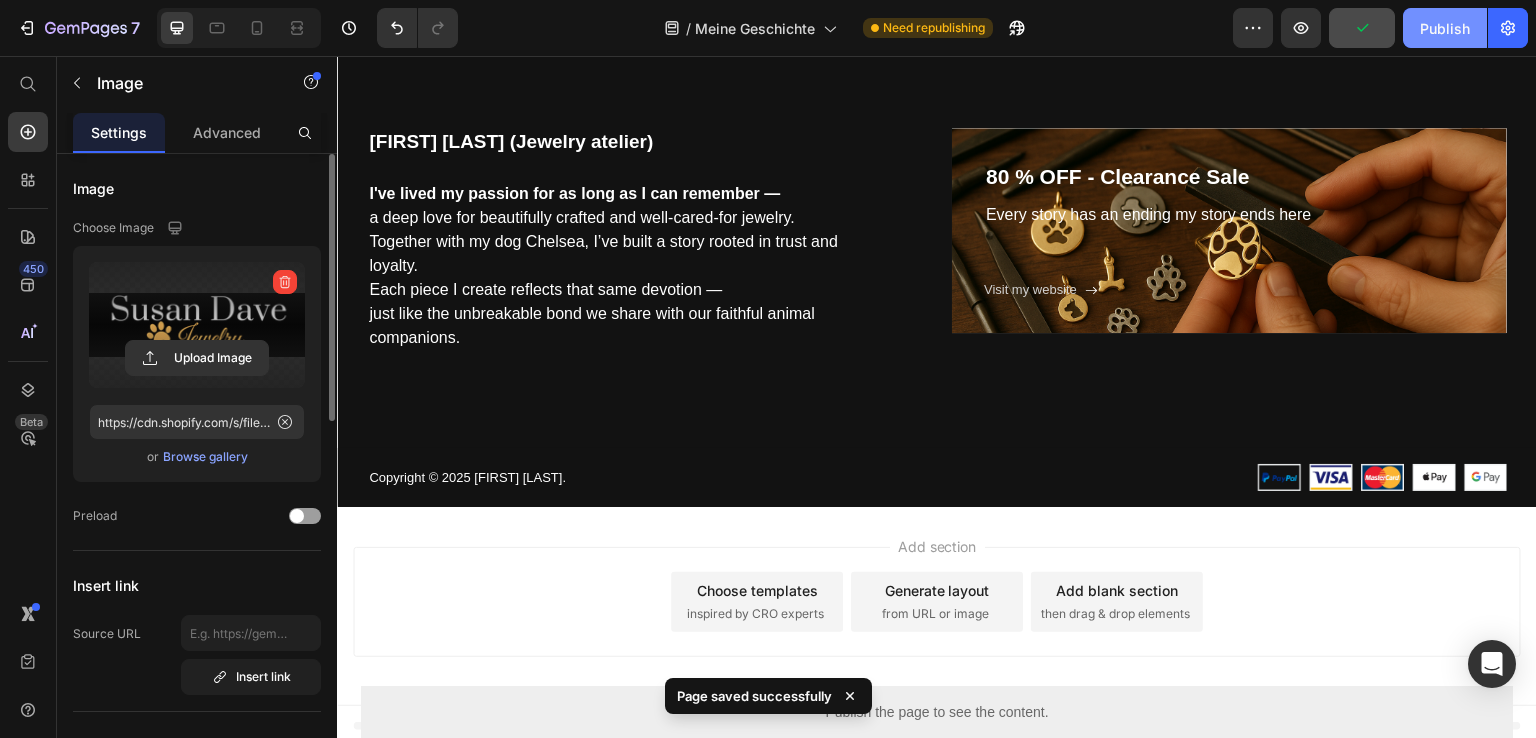 click on "Publish" at bounding box center [1445, 28] 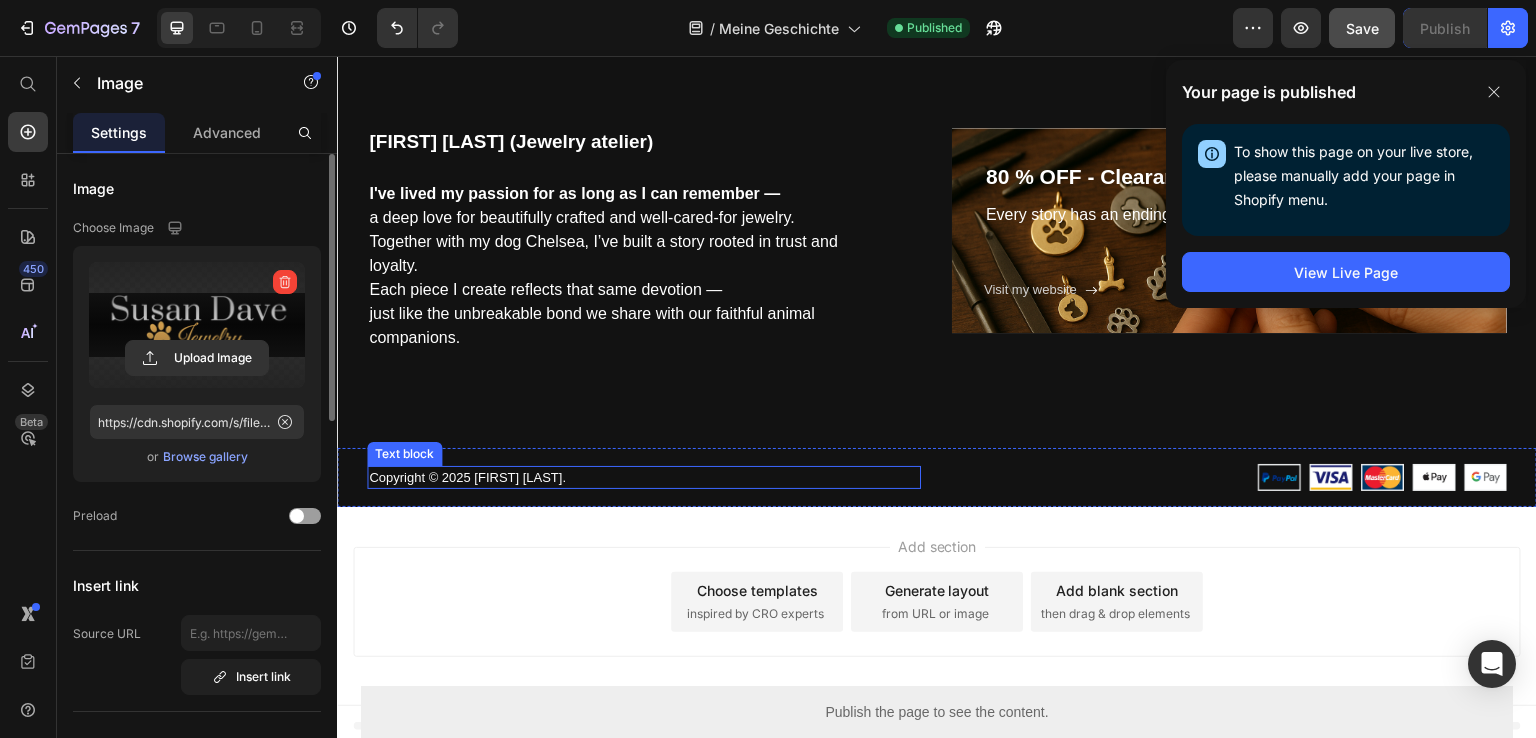 click on "Copyright © 2025 Susan davies." at bounding box center (644, 478) 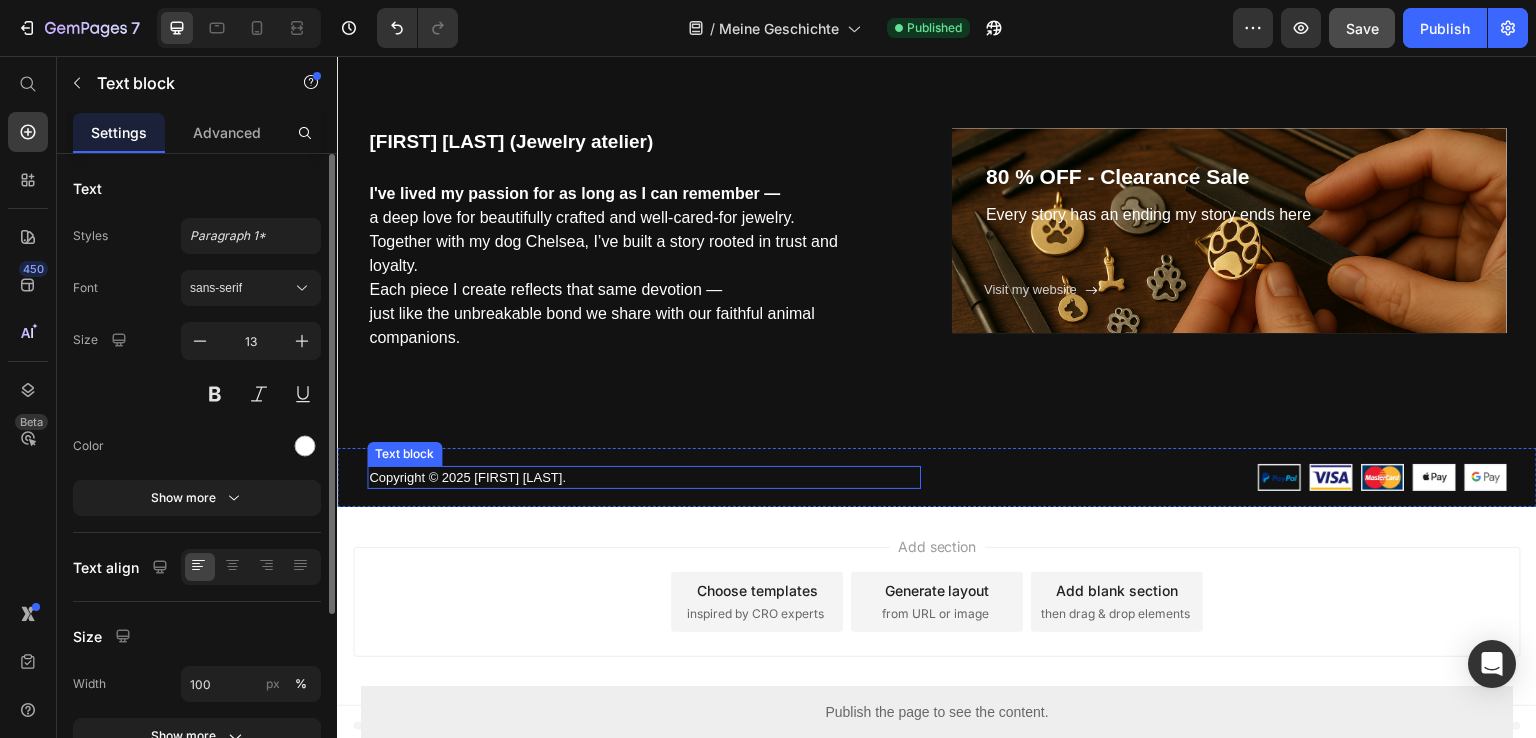 click on "Copyright © 2025 Susan davies." at bounding box center (644, 478) 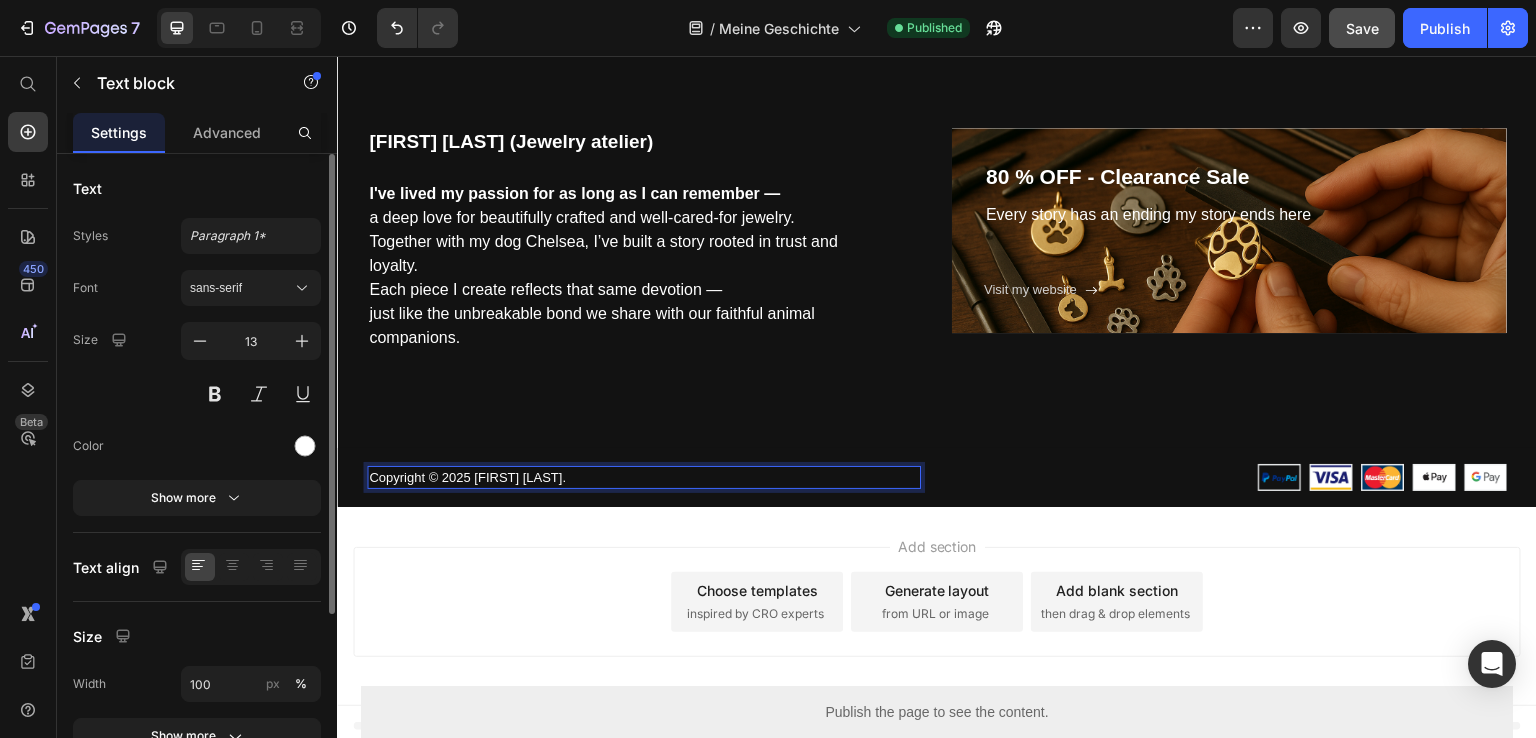 click on "Copyright © 2025 Susan davies." at bounding box center [644, 478] 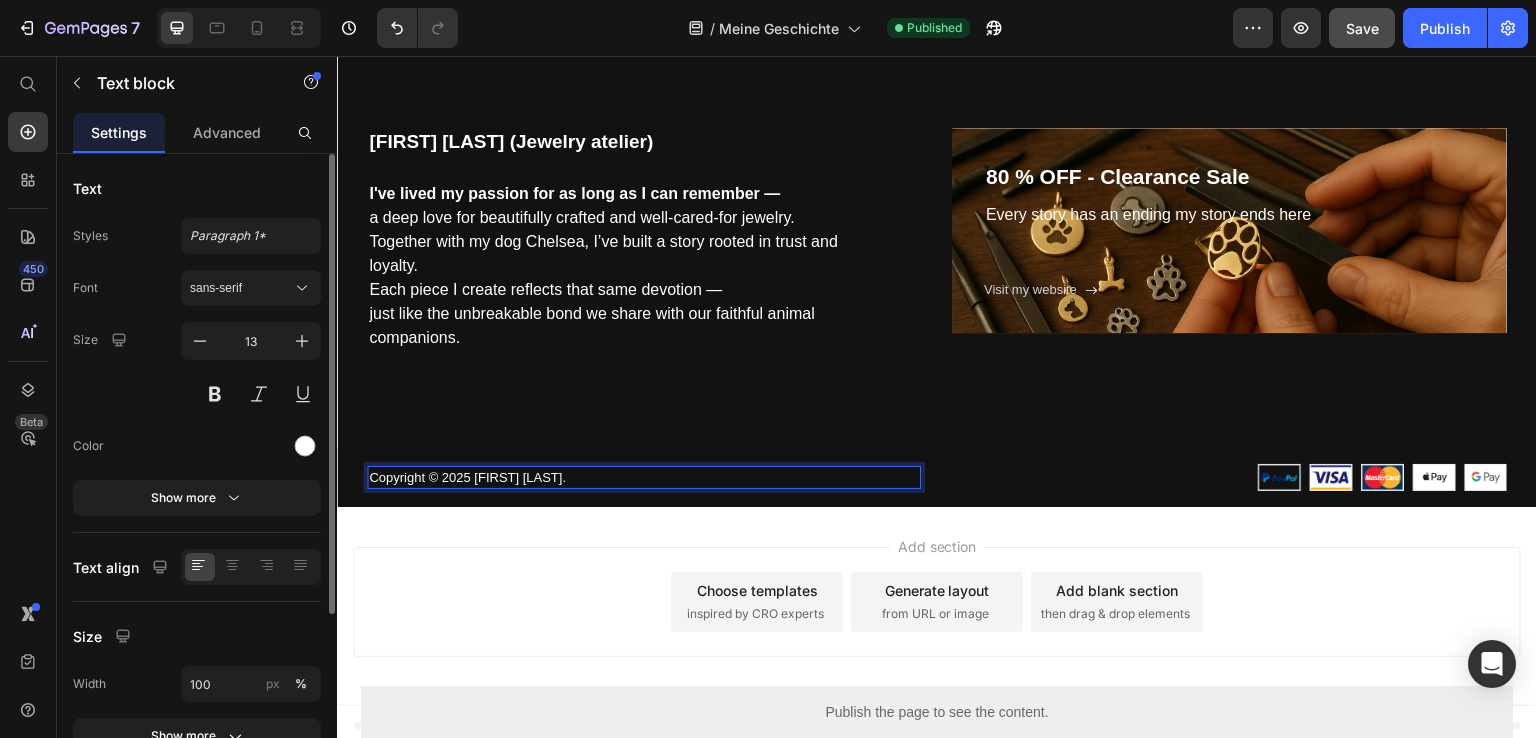 click on "Copyright © 2025 Susan davies." at bounding box center (644, 478) 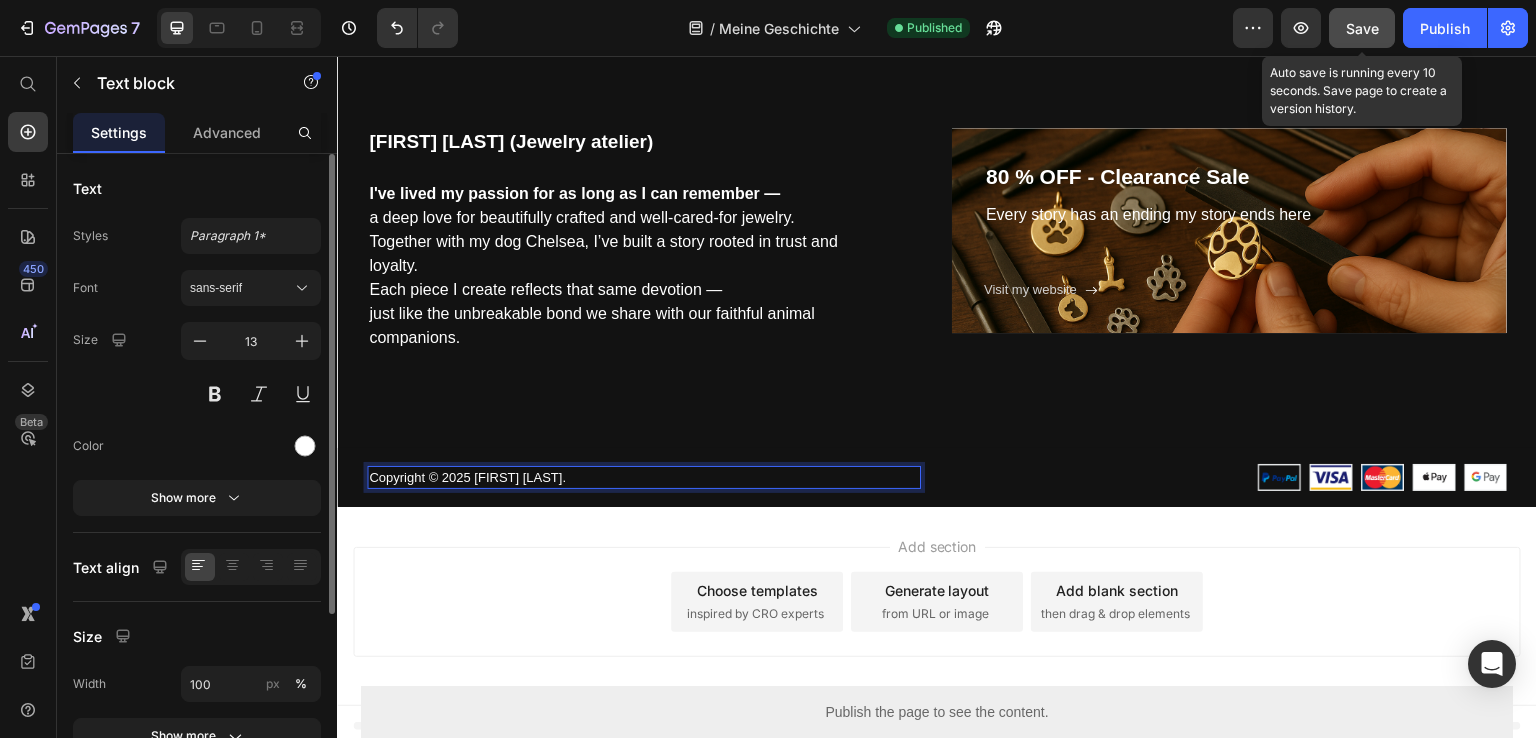 click on "Save" 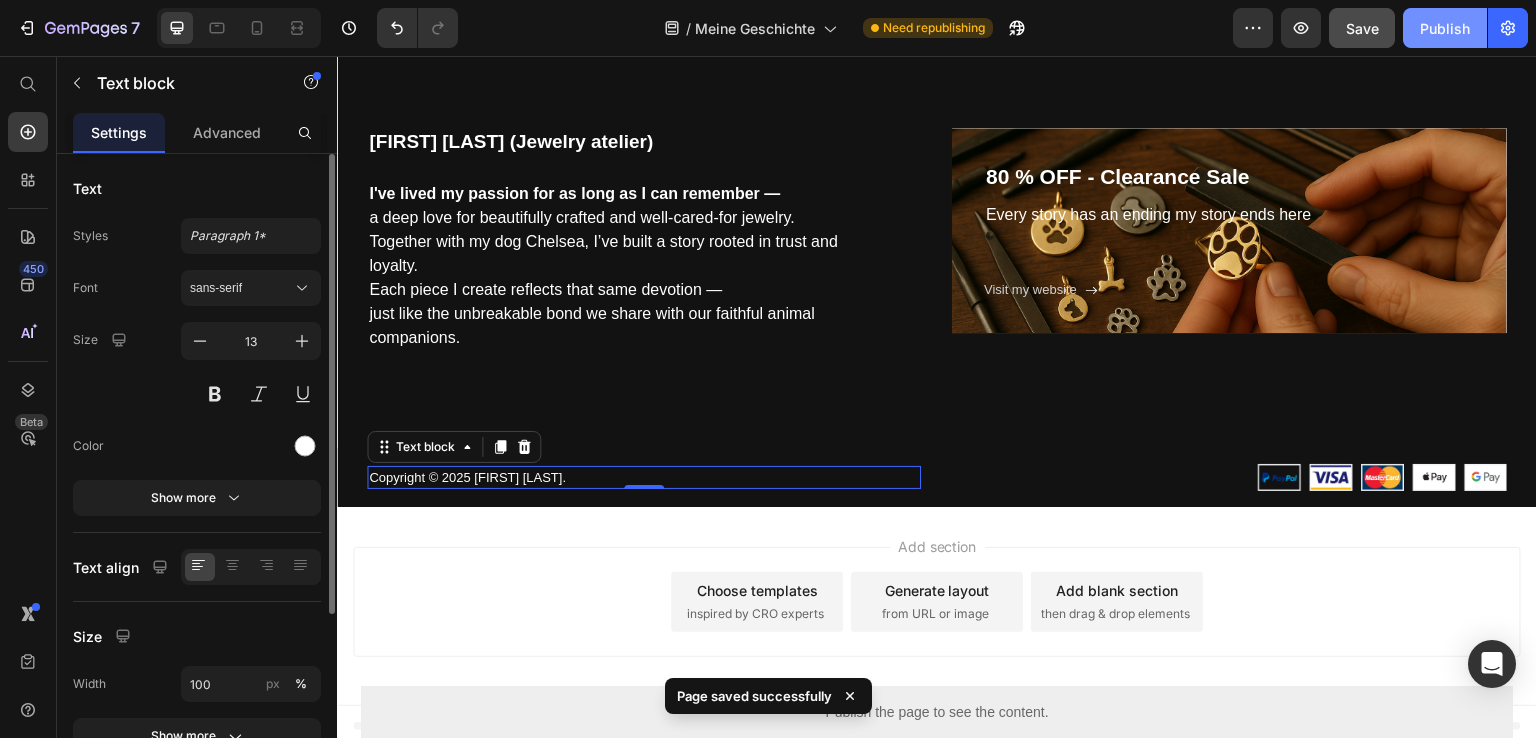 click on "Publish" at bounding box center [1445, 28] 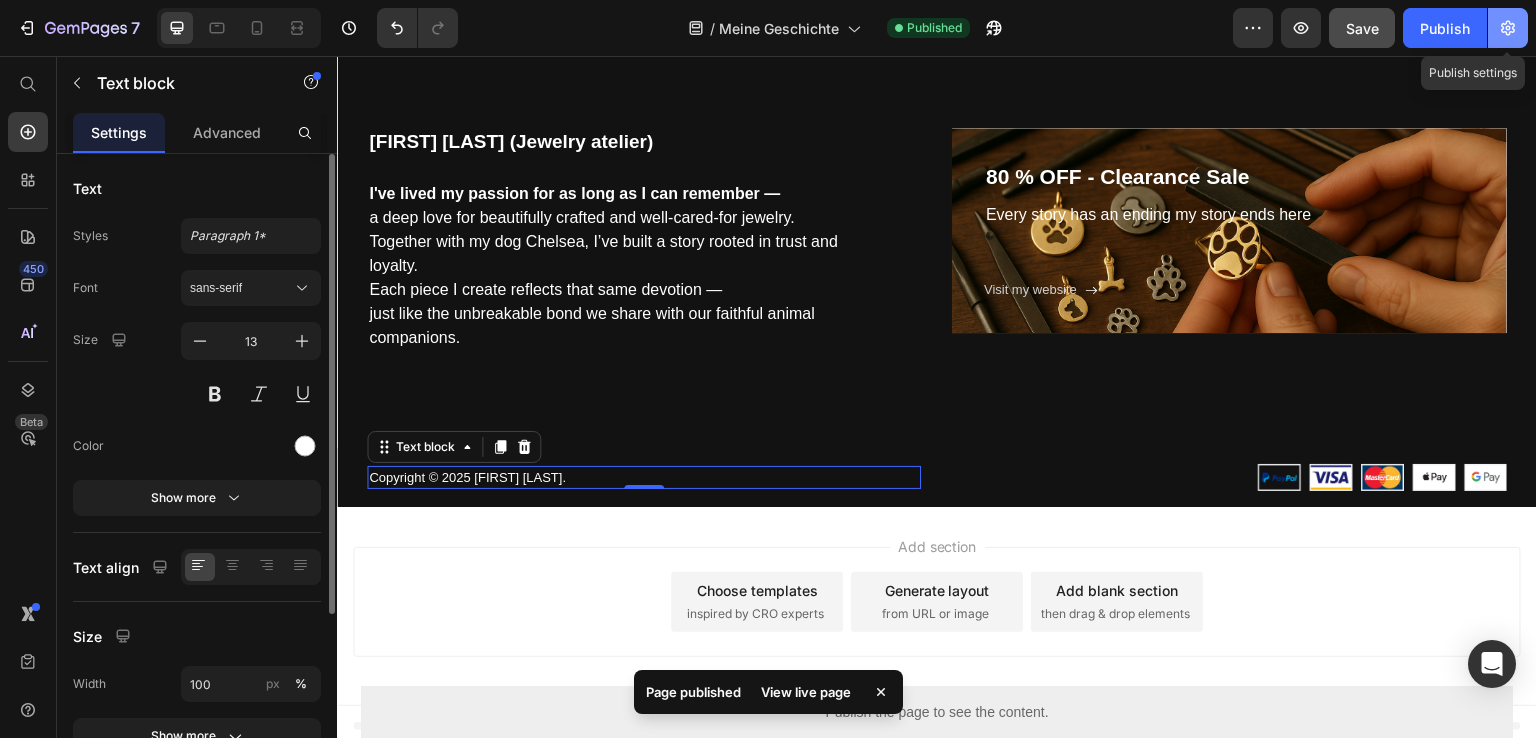 click 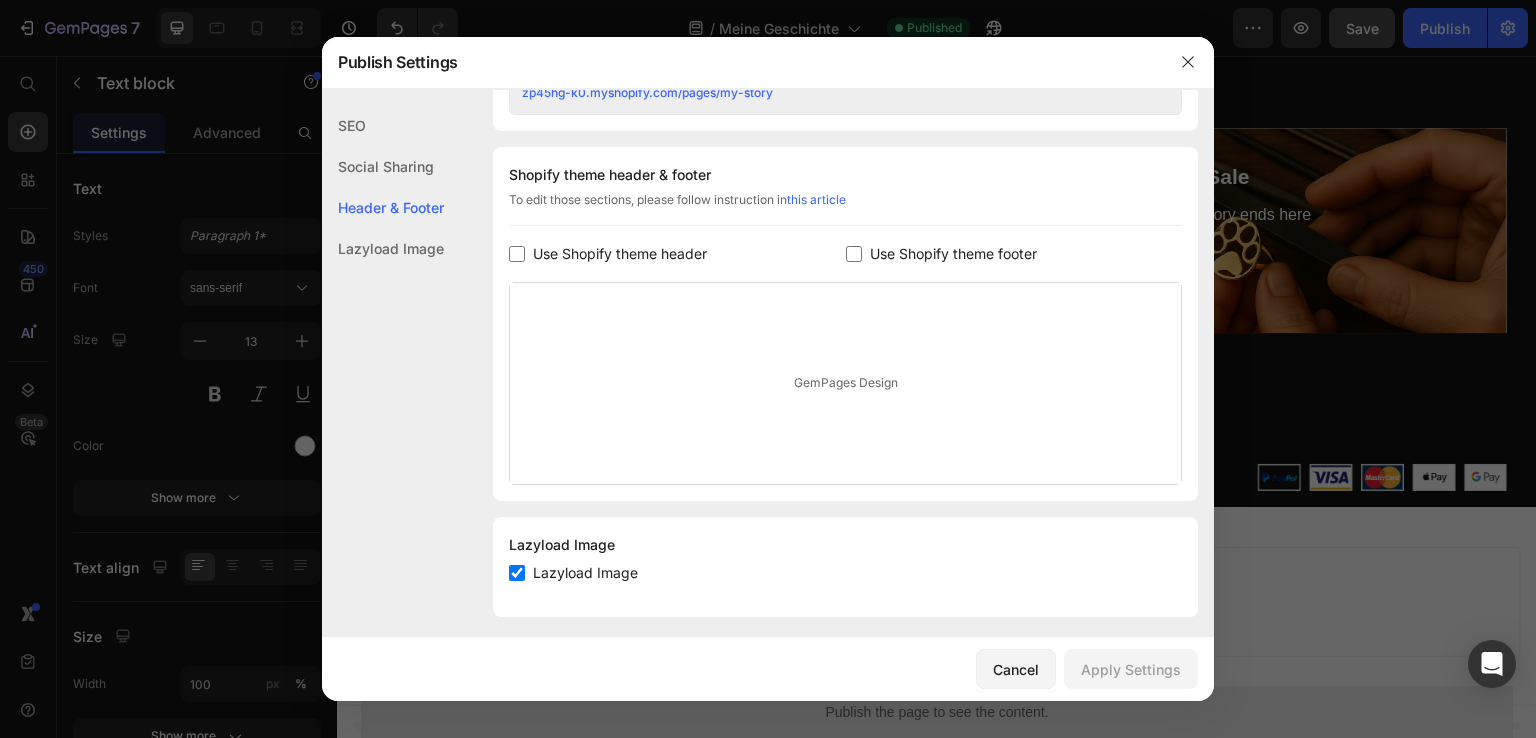 scroll, scrollTop: 909, scrollLeft: 0, axis: vertical 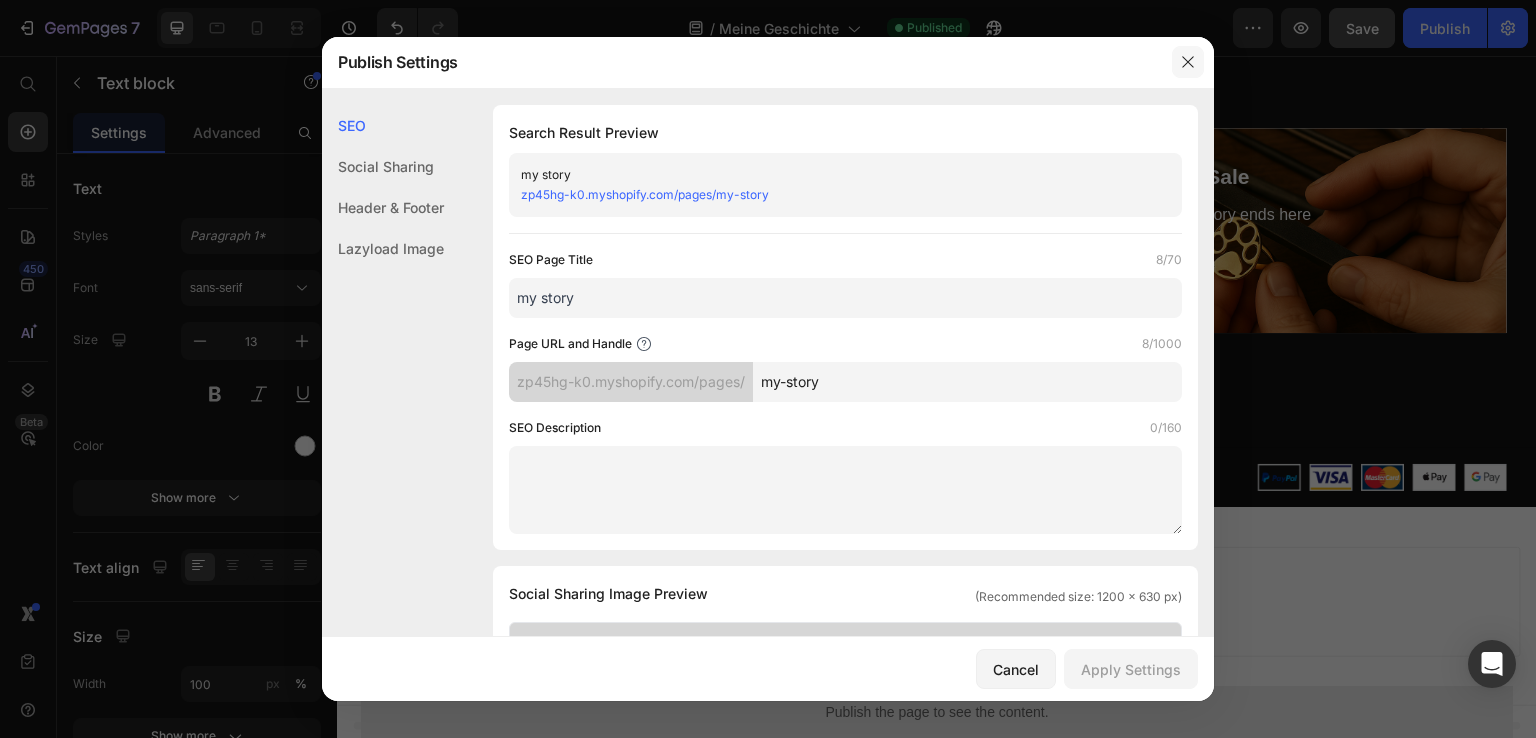 click 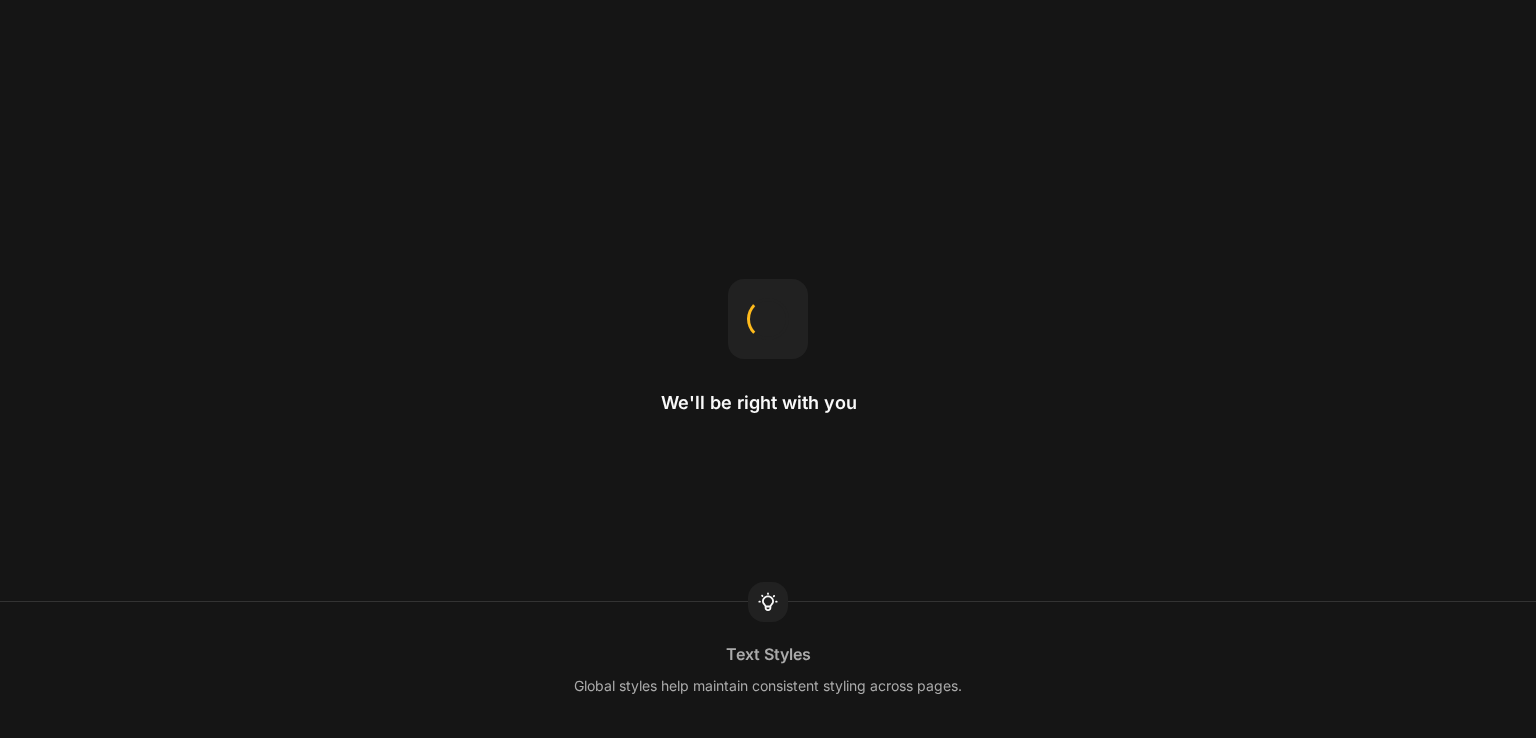 scroll, scrollTop: 0, scrollLeft: 0, axis: both 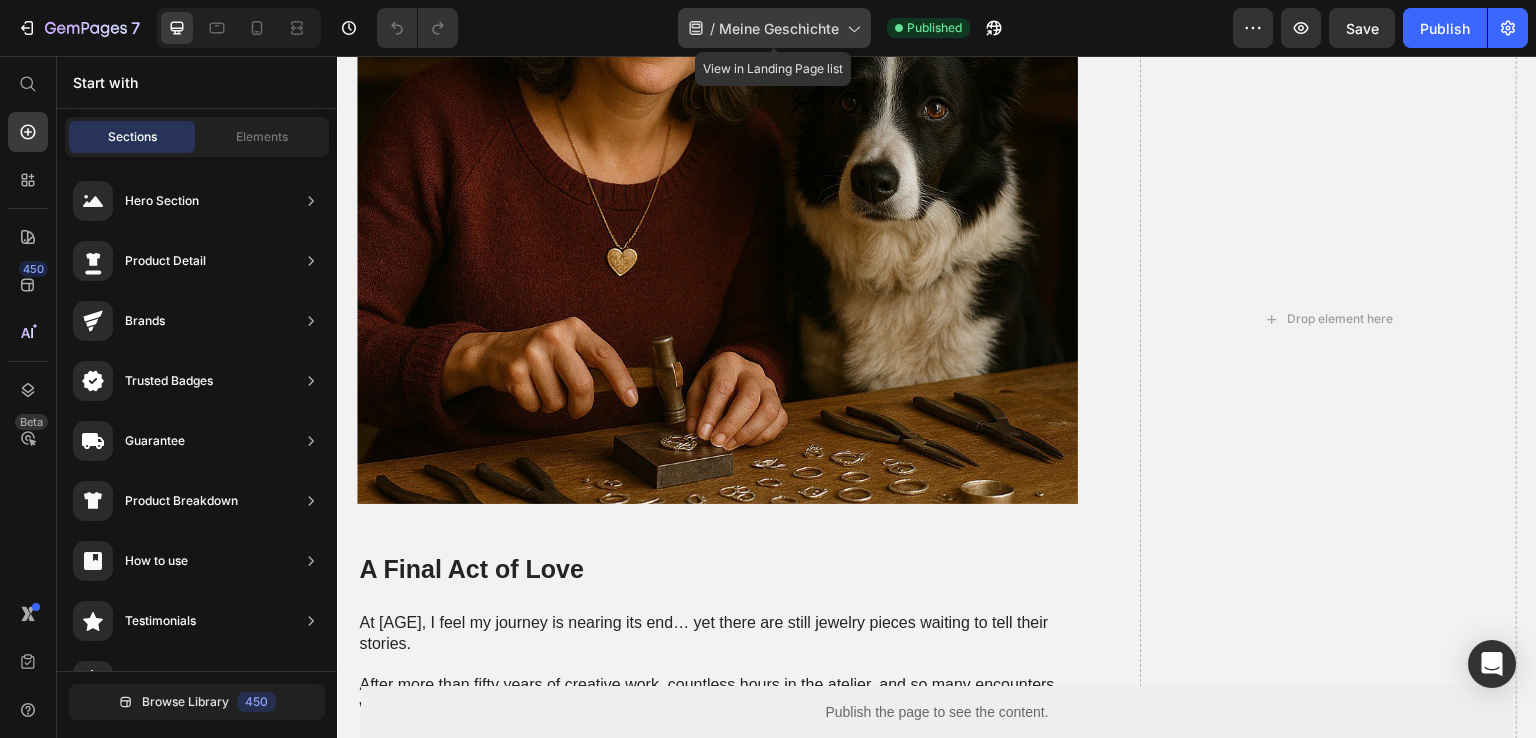 click 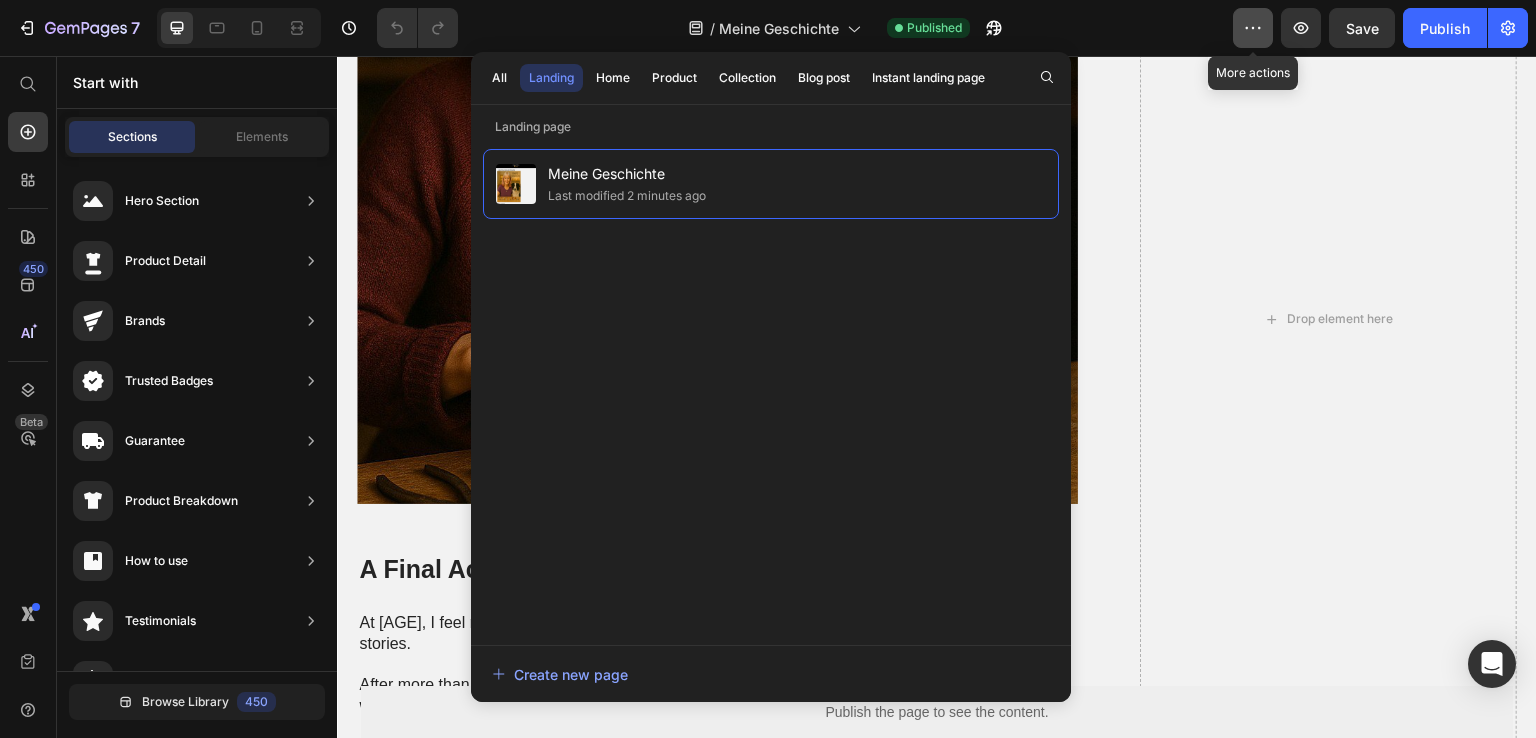 click 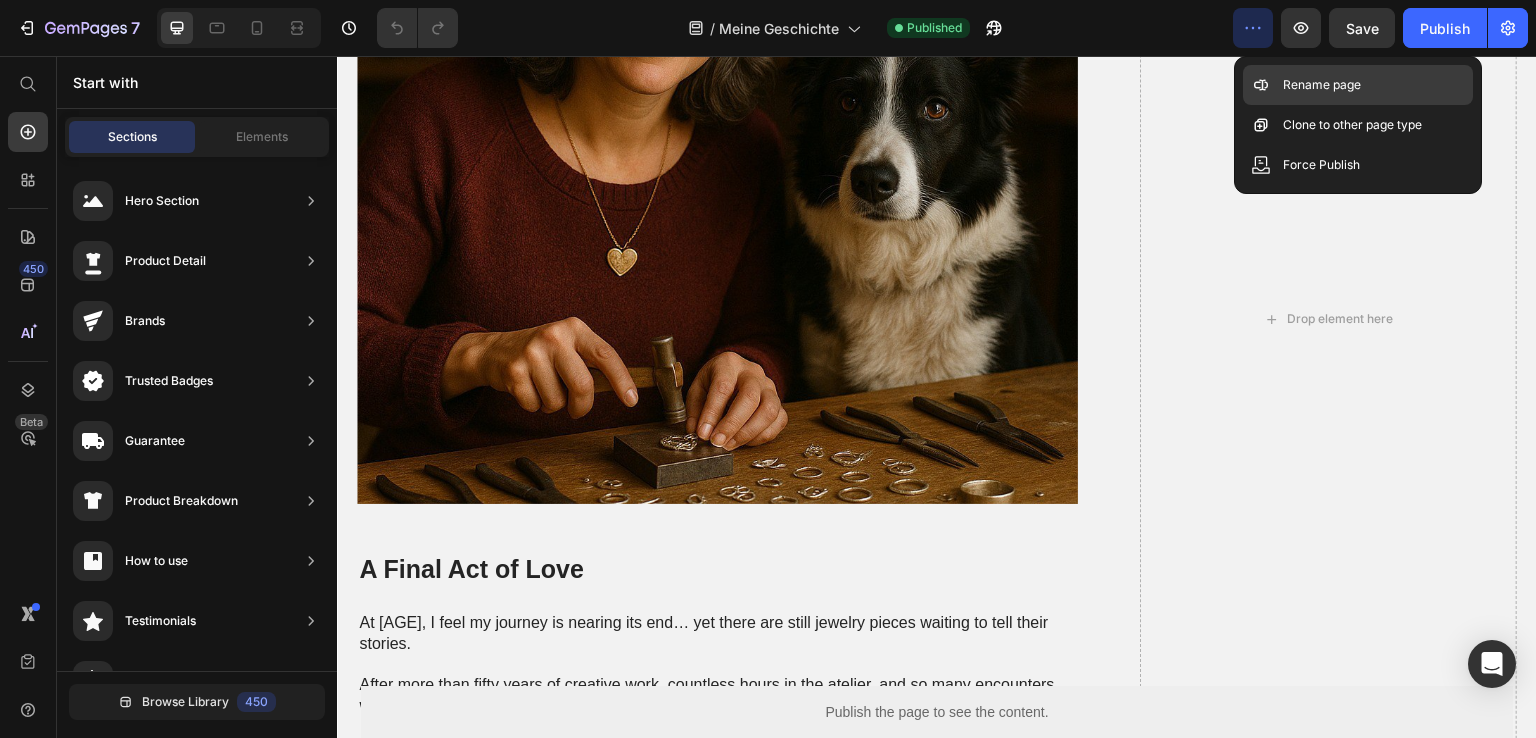 click 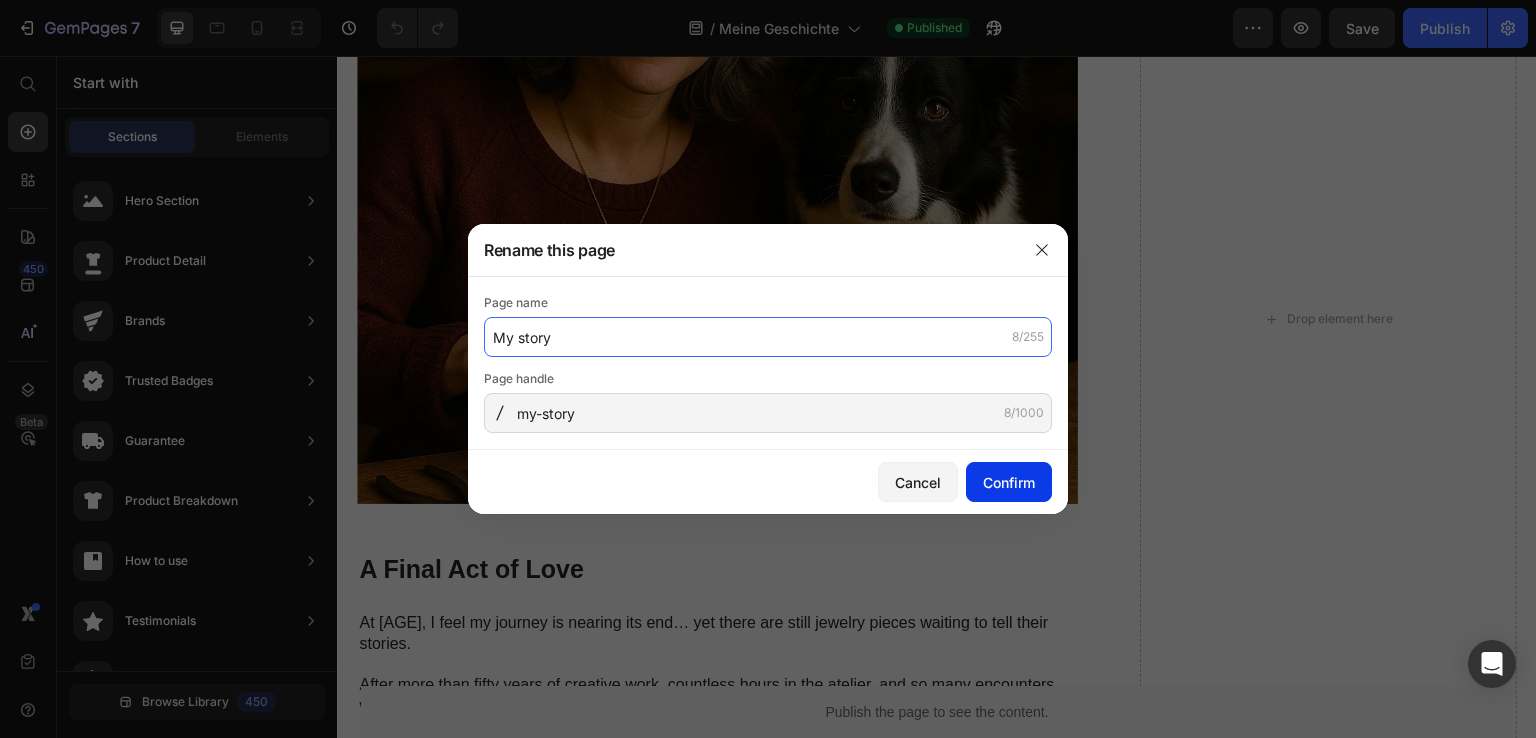 type on "My story" 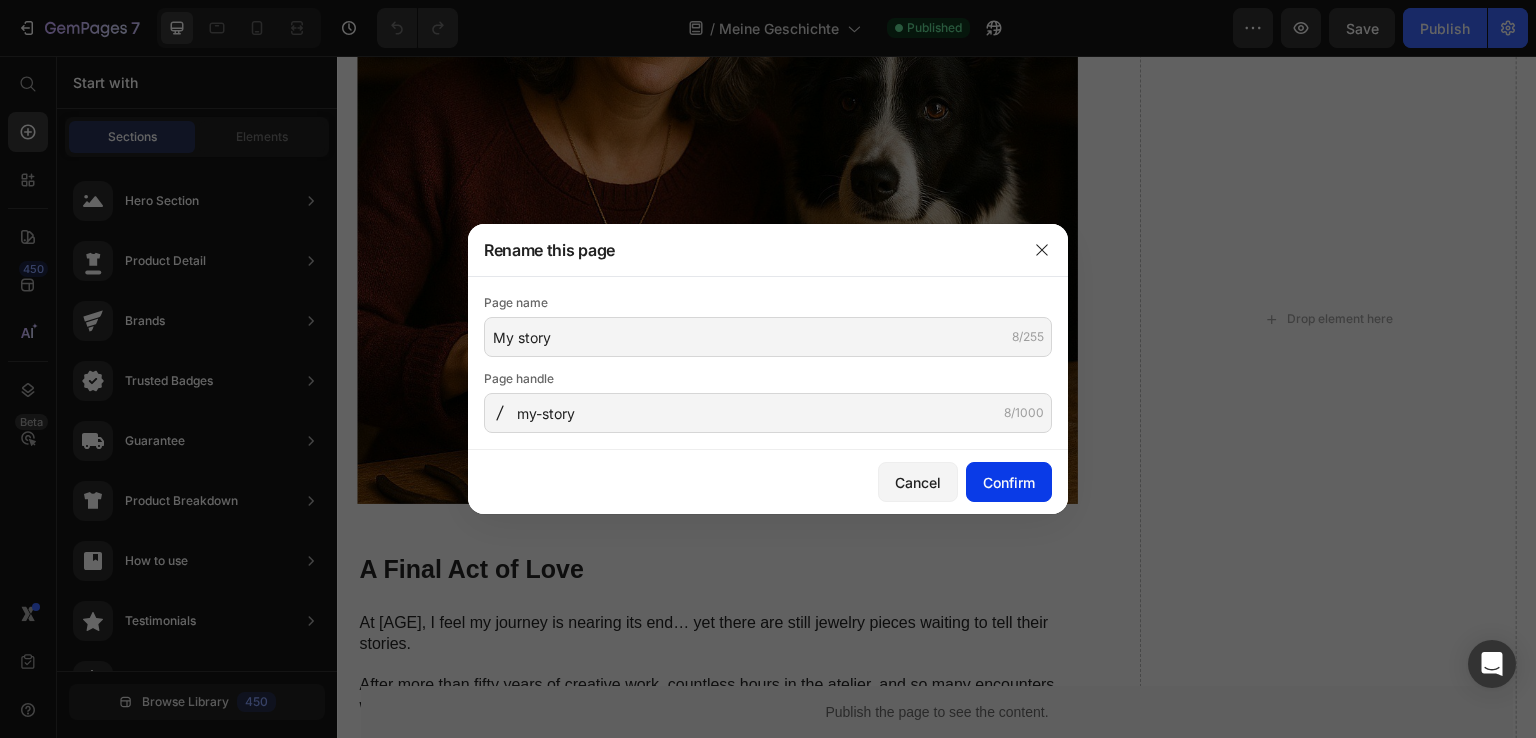 click on "Confirm" at bounding box center (1009, 482) 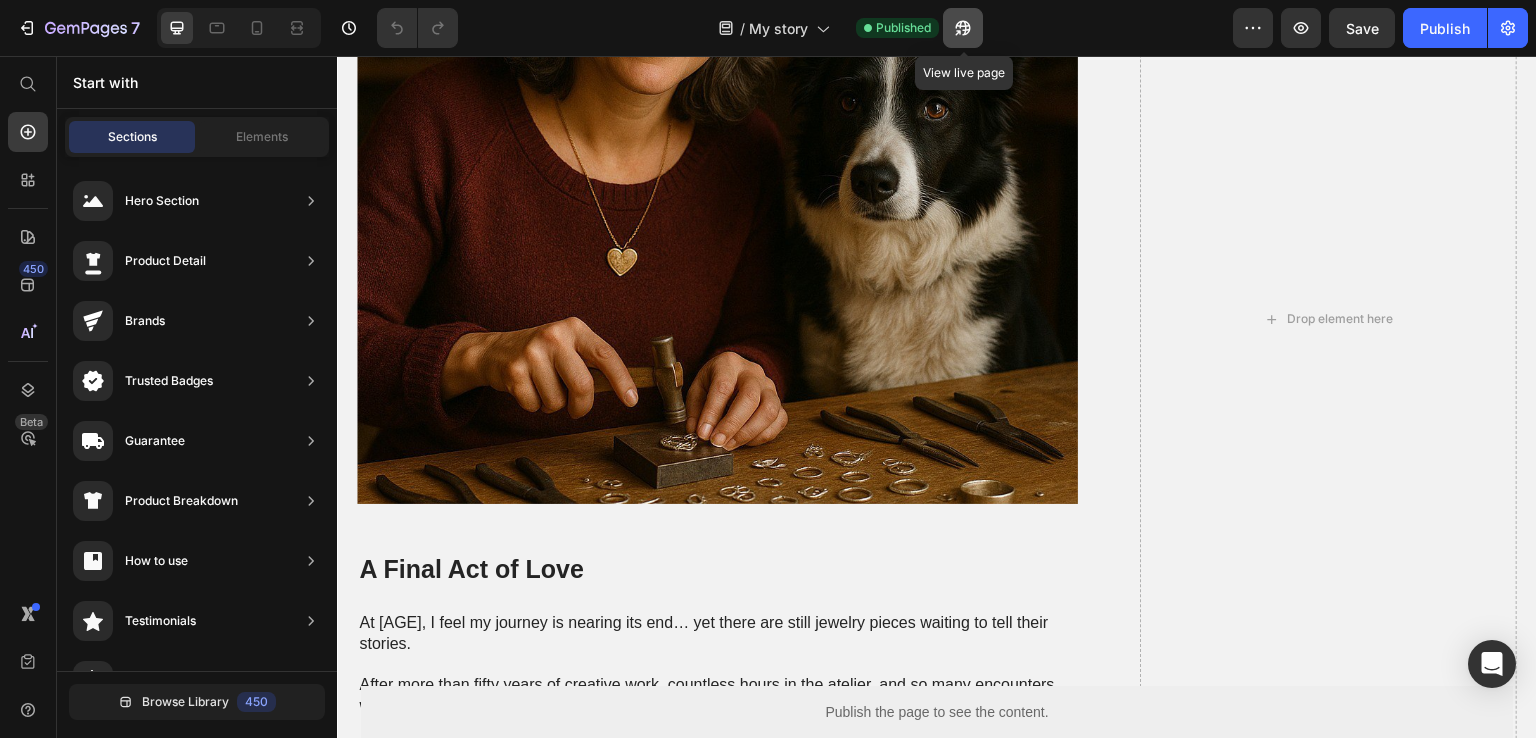 click 